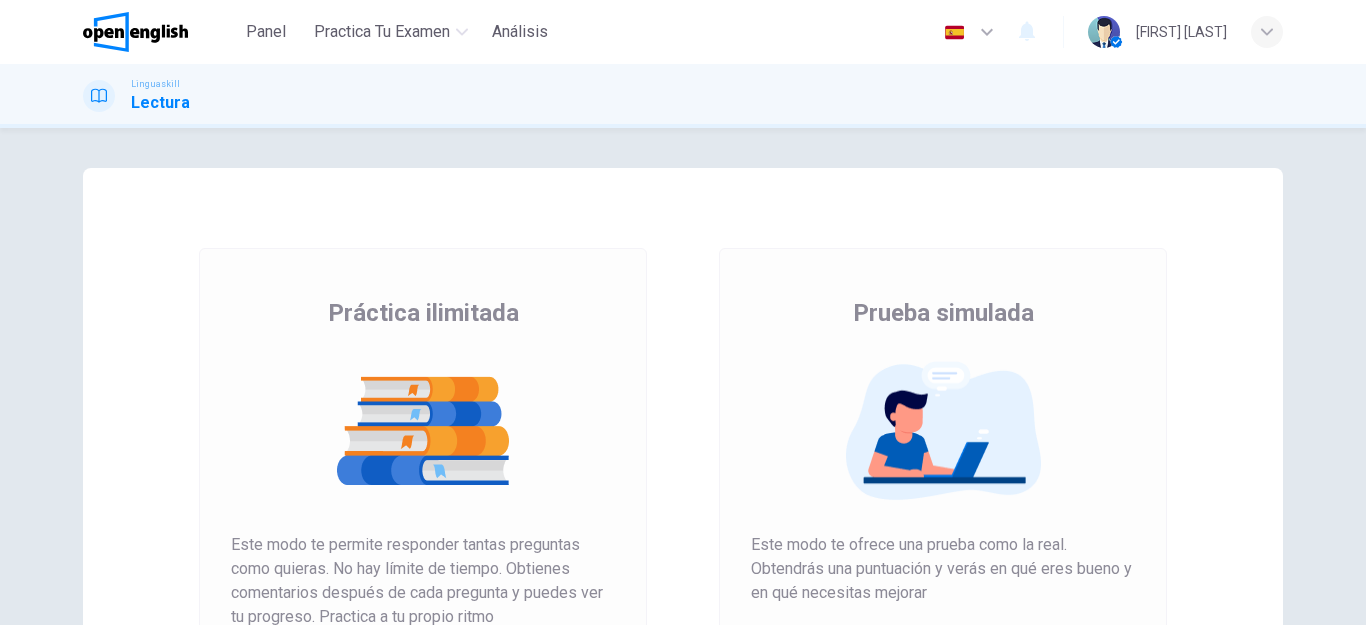scroll, scrollTop: 0, scrollLeft: 0, axis: both 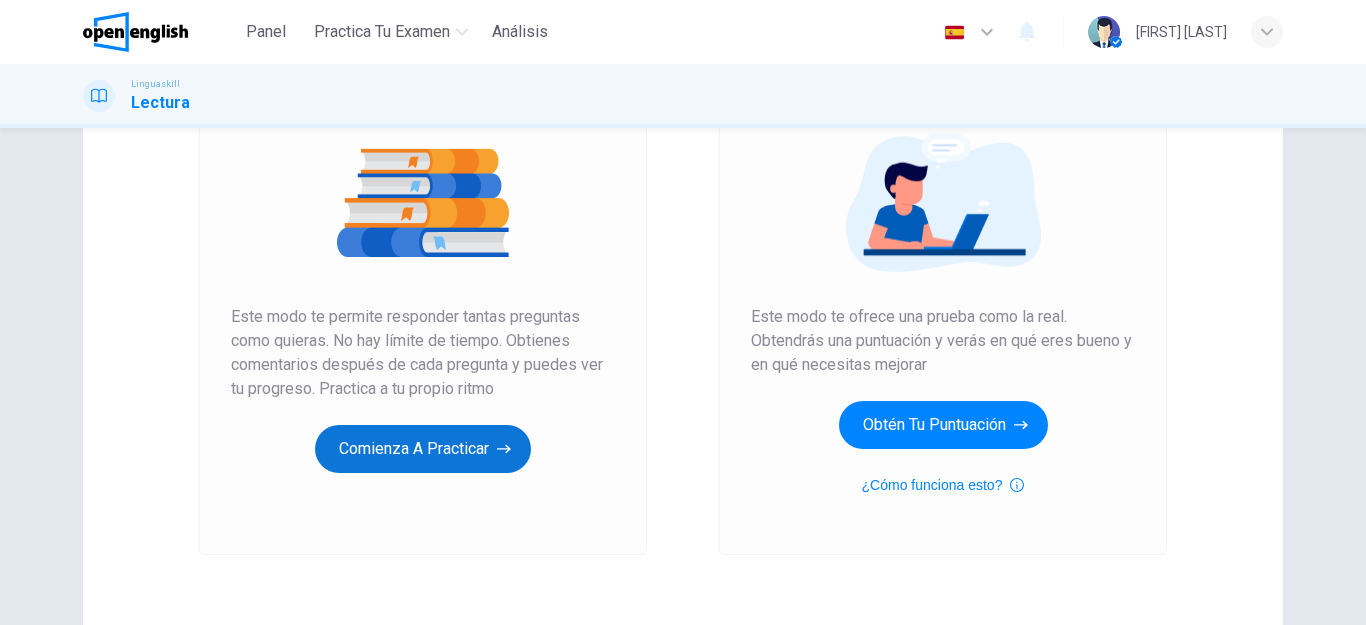 click on "Comienza a practicar" at bounding box center (423, 449) 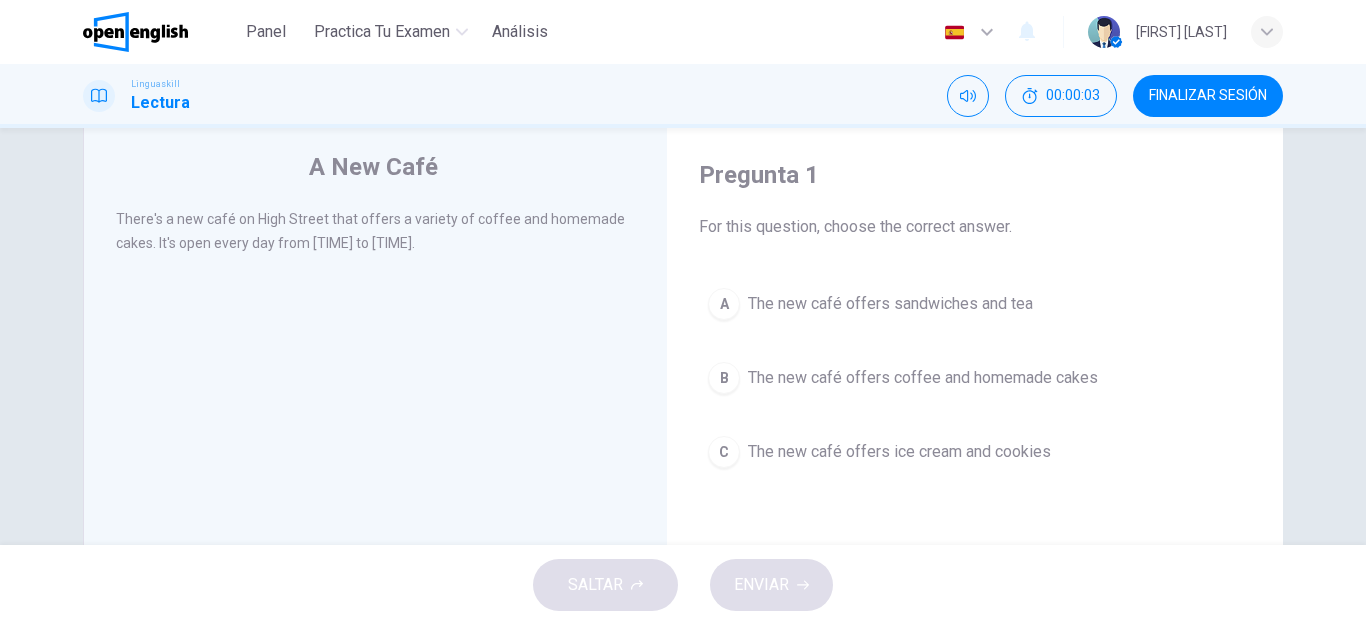 scroll, scrollTop: 0, scrollLeft: 0, axis: both 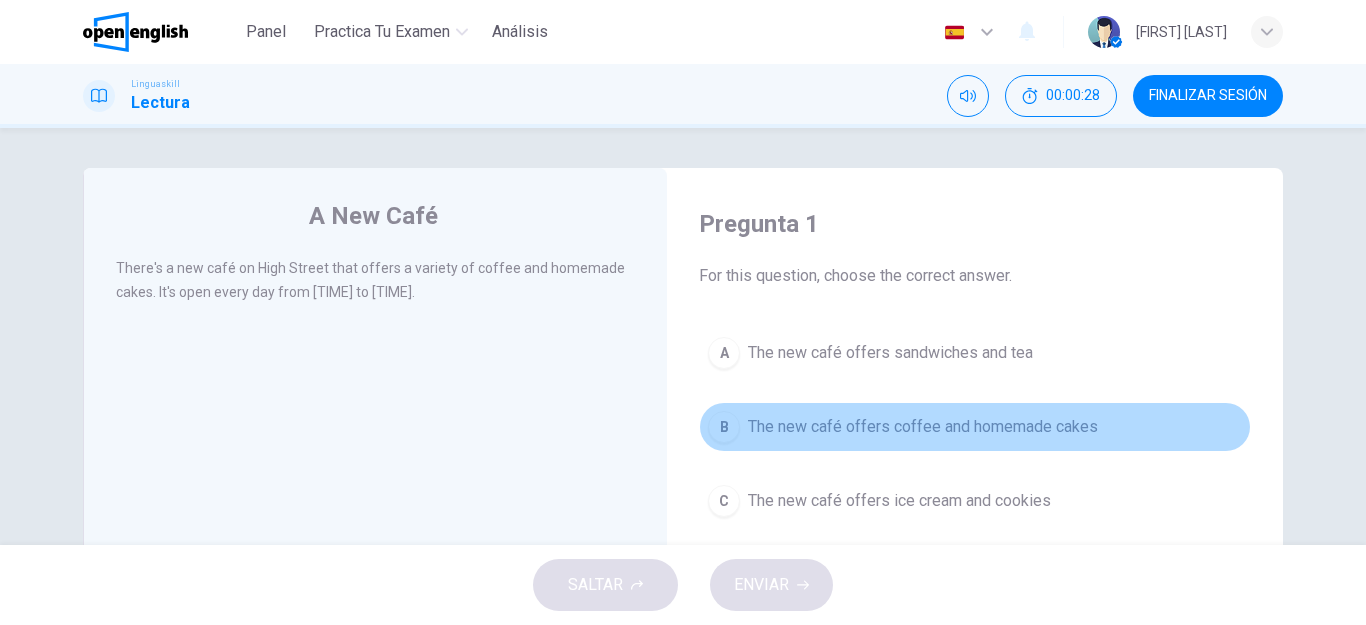 click on "The new café offers coffee and homemade cakes" at bounding box center [923, 427] 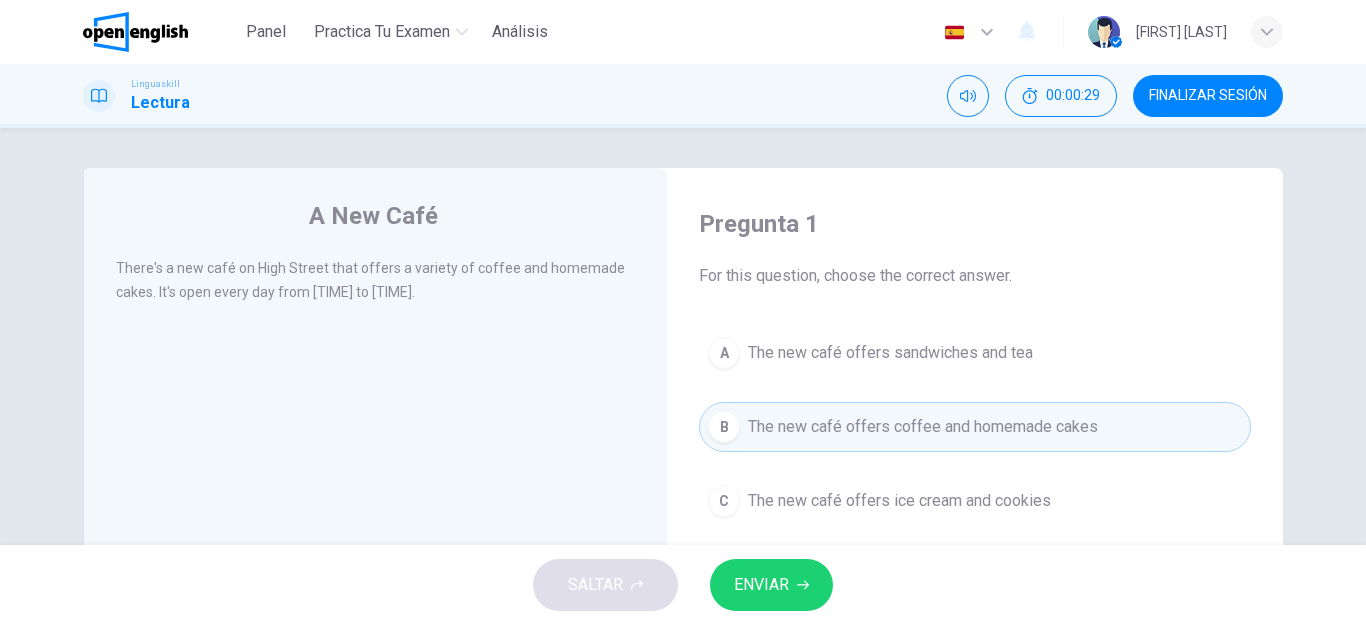 drag, startPoint x: 777, startPoint y: 579, endPoint x: 780, endPoint y: 590, distance: 11.401754 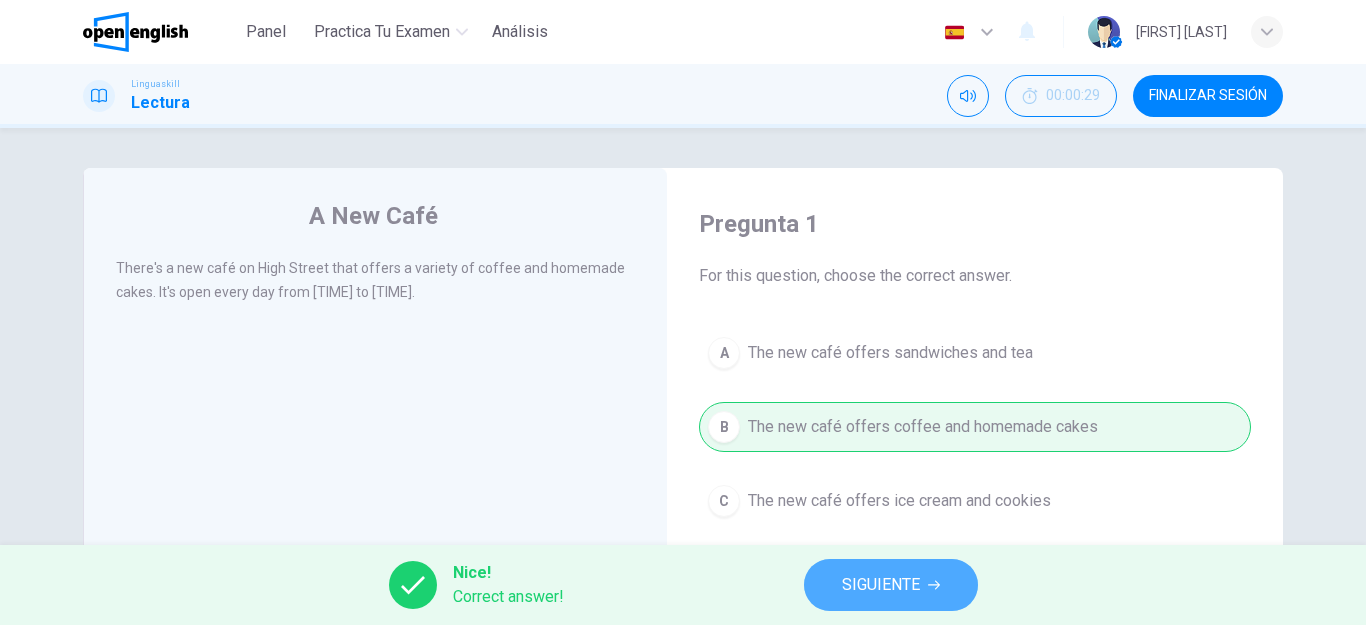 click on "SIGUIENTE" at bounding box center [891, 585] 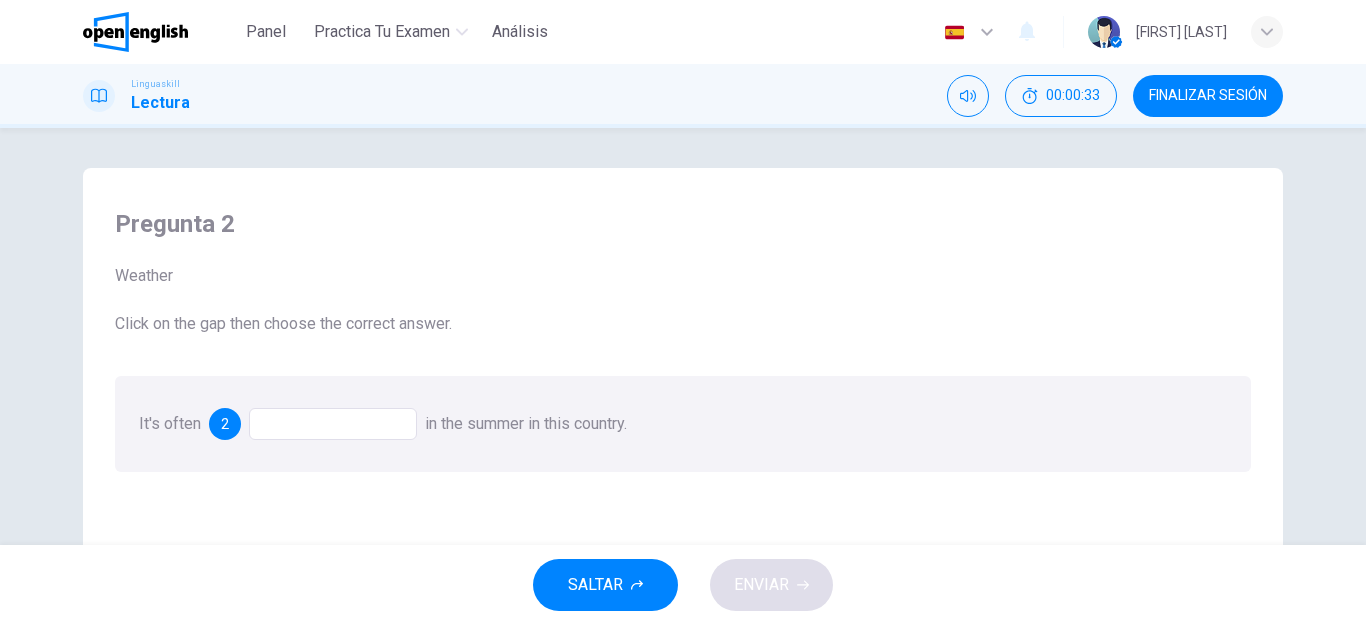 scroll, scrollTop: 114, scrollLeft: 0, axis: vertical 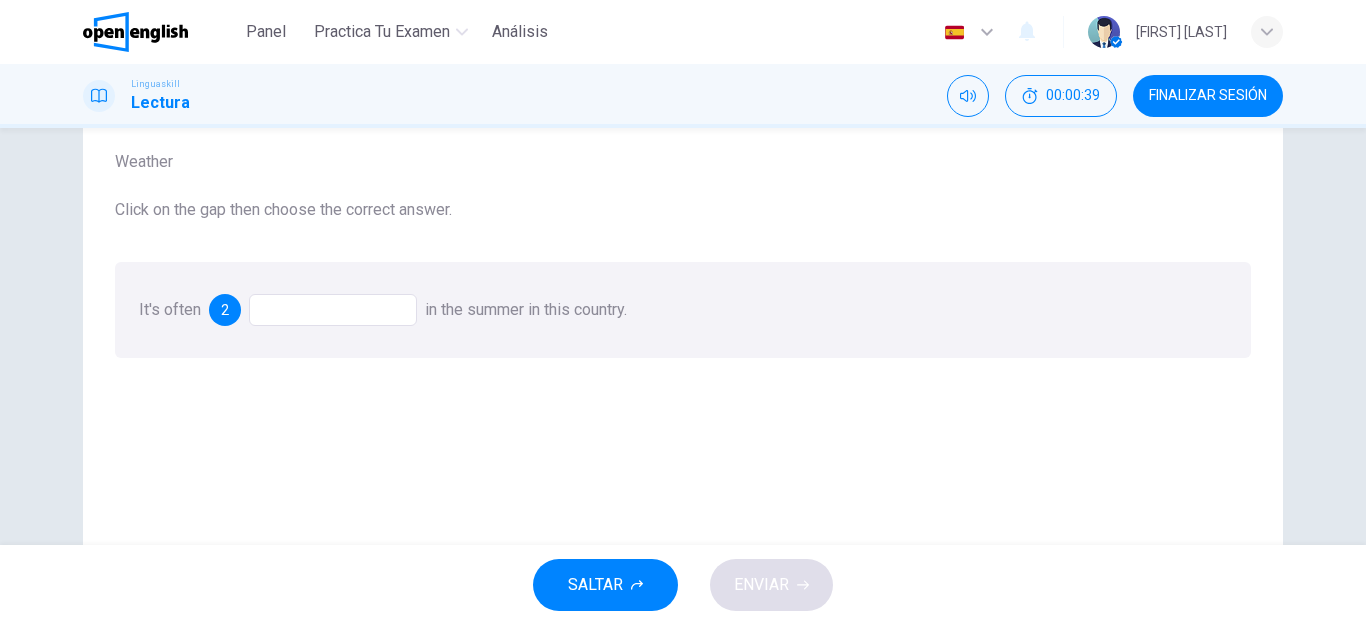 click at bounding box center (333, 310) 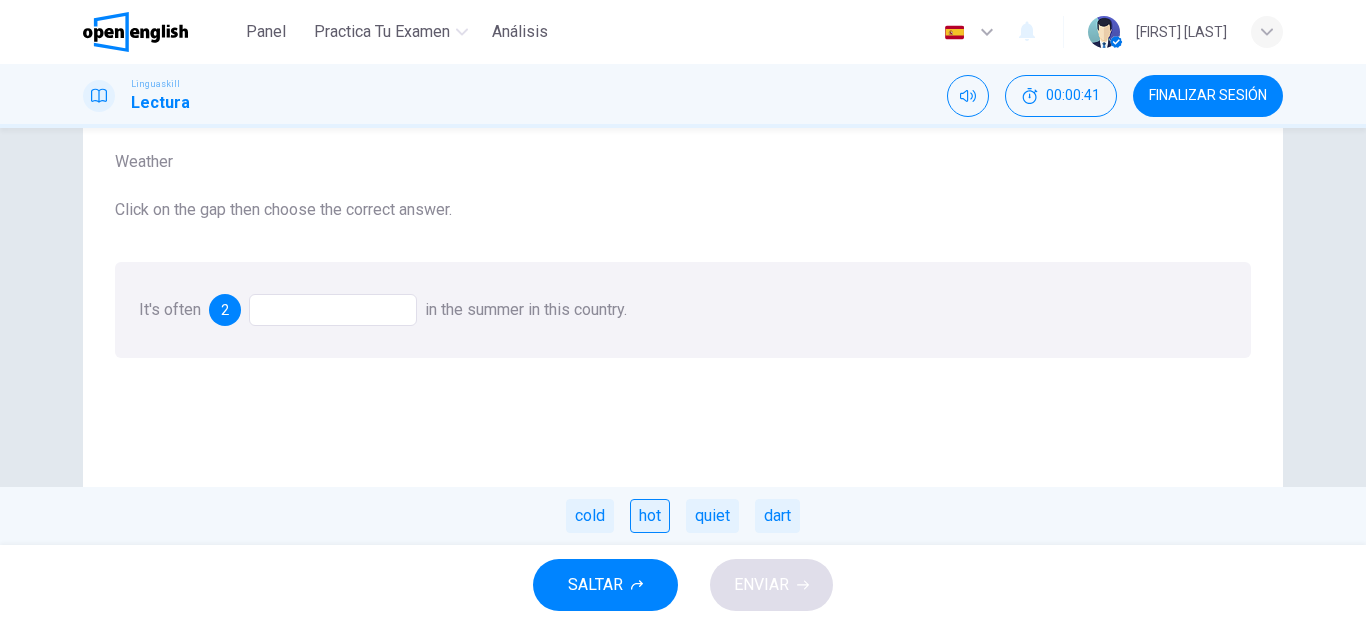 click on "hot" at bounding box center [650, 516] 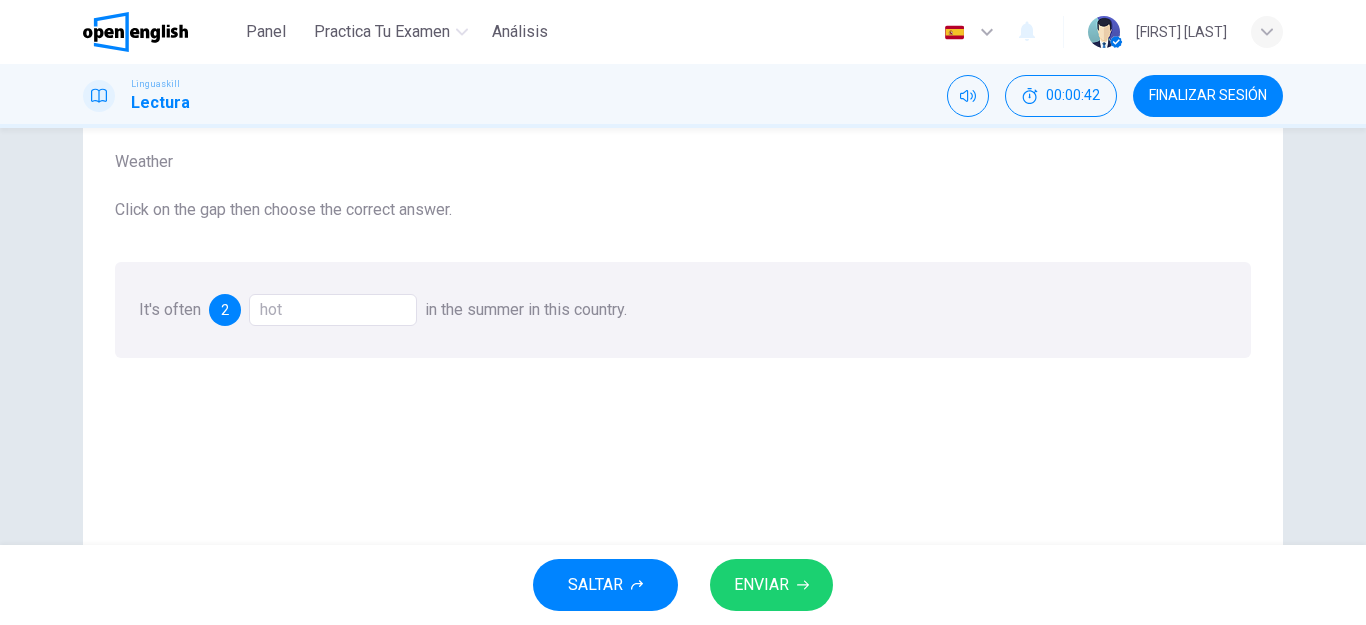 click on "ENVIAR" at bounding box center (761, 585) 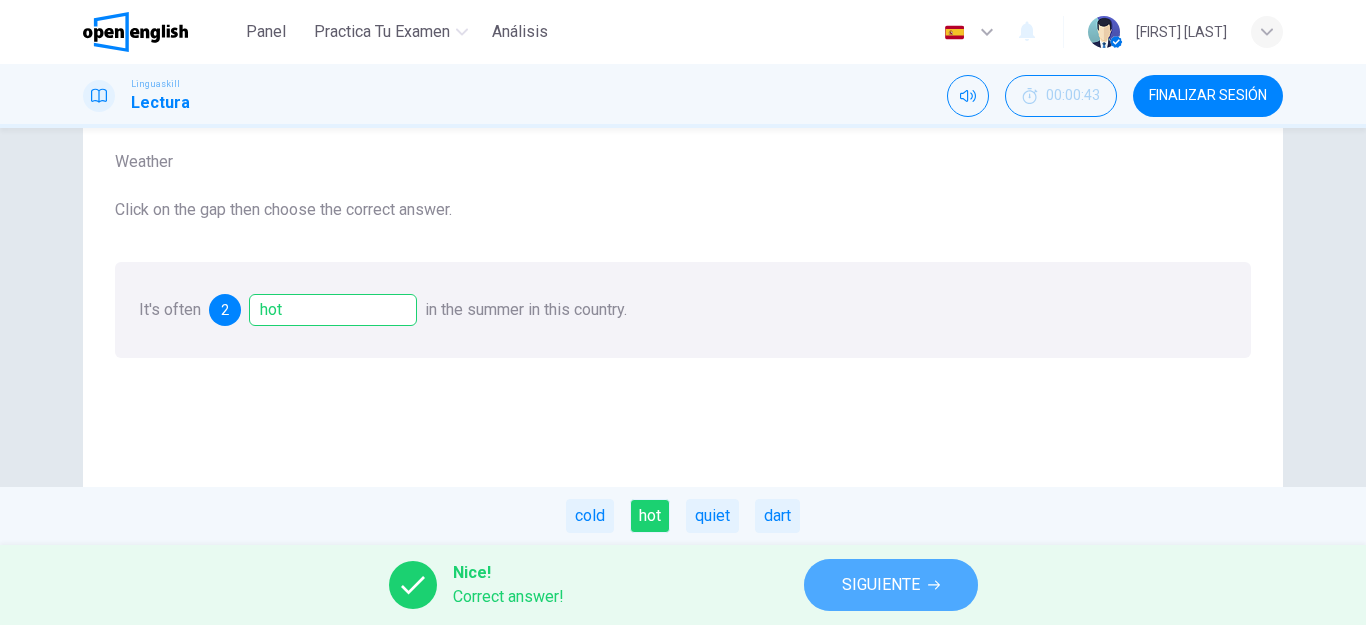 click on "SIGUIENTE" at bounding box center (881, 585) 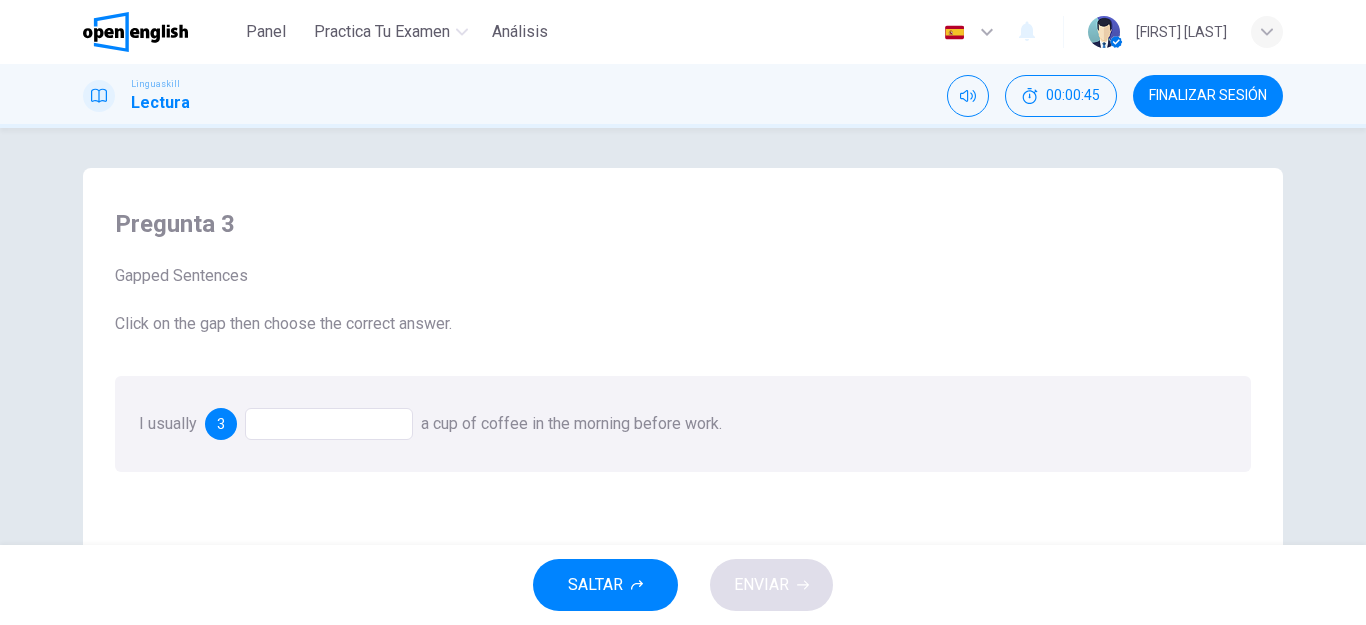 click at bounding box center (329, 424) 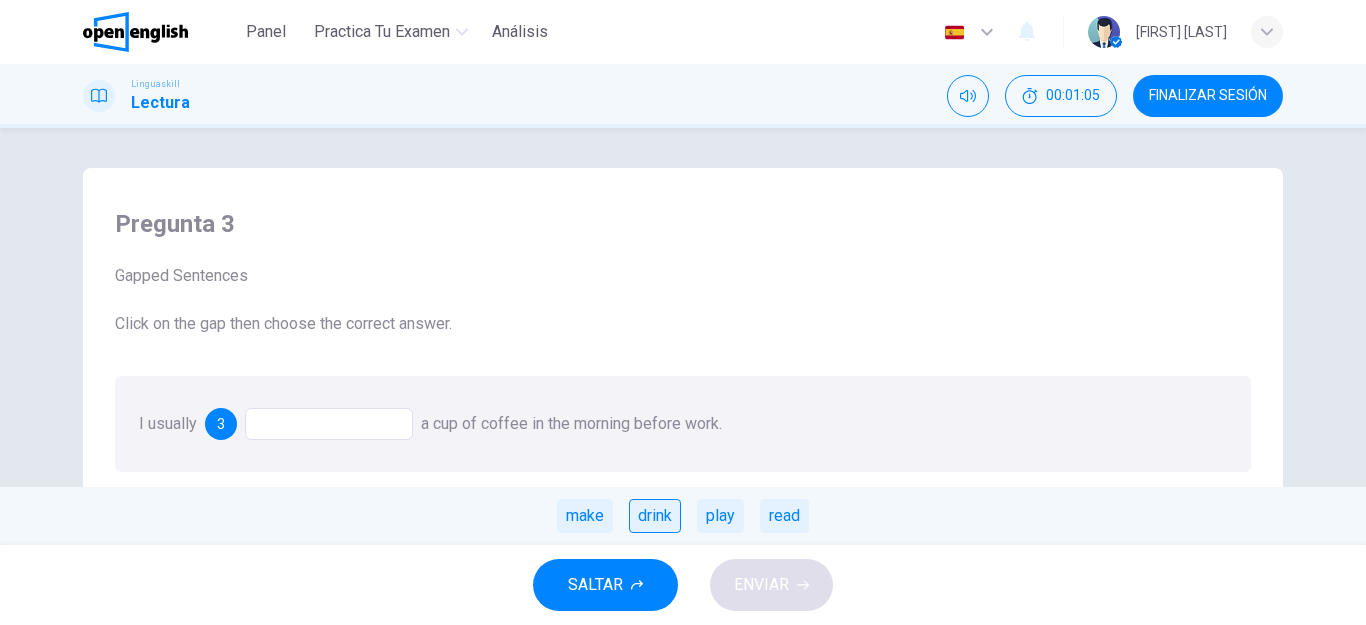 click on "drink" at bounding box center (655, 516) 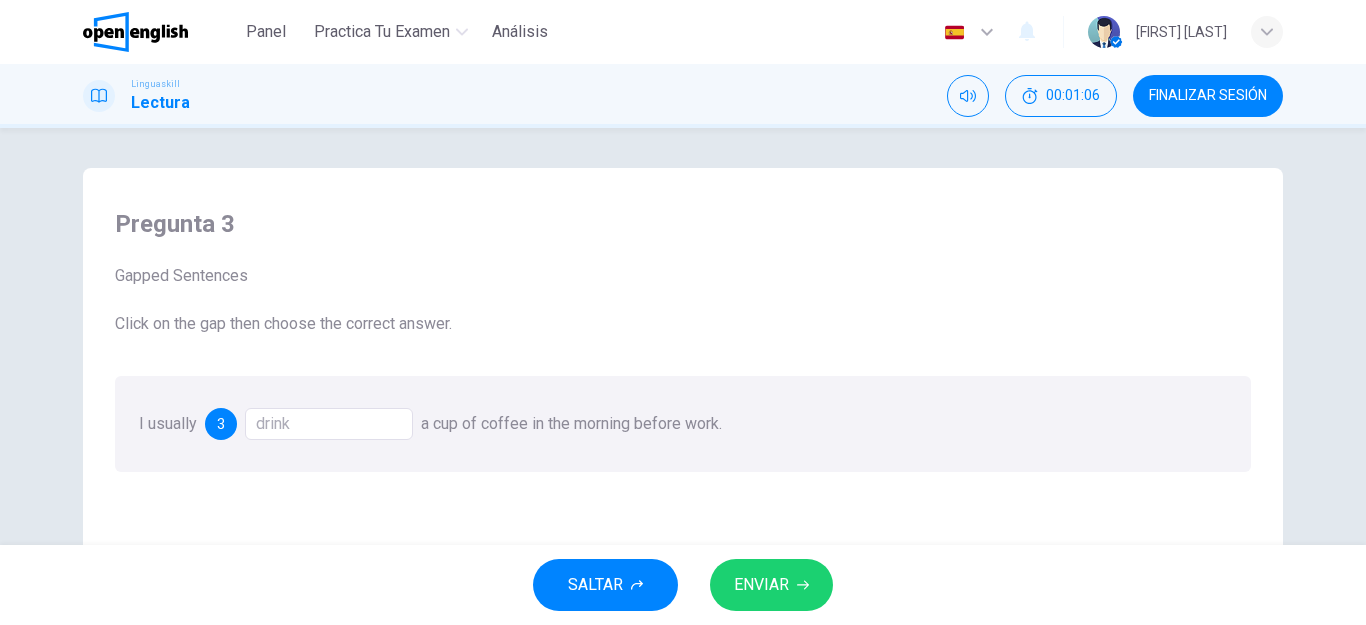 click on "ENVIAR" at bounding box center (771, 585) 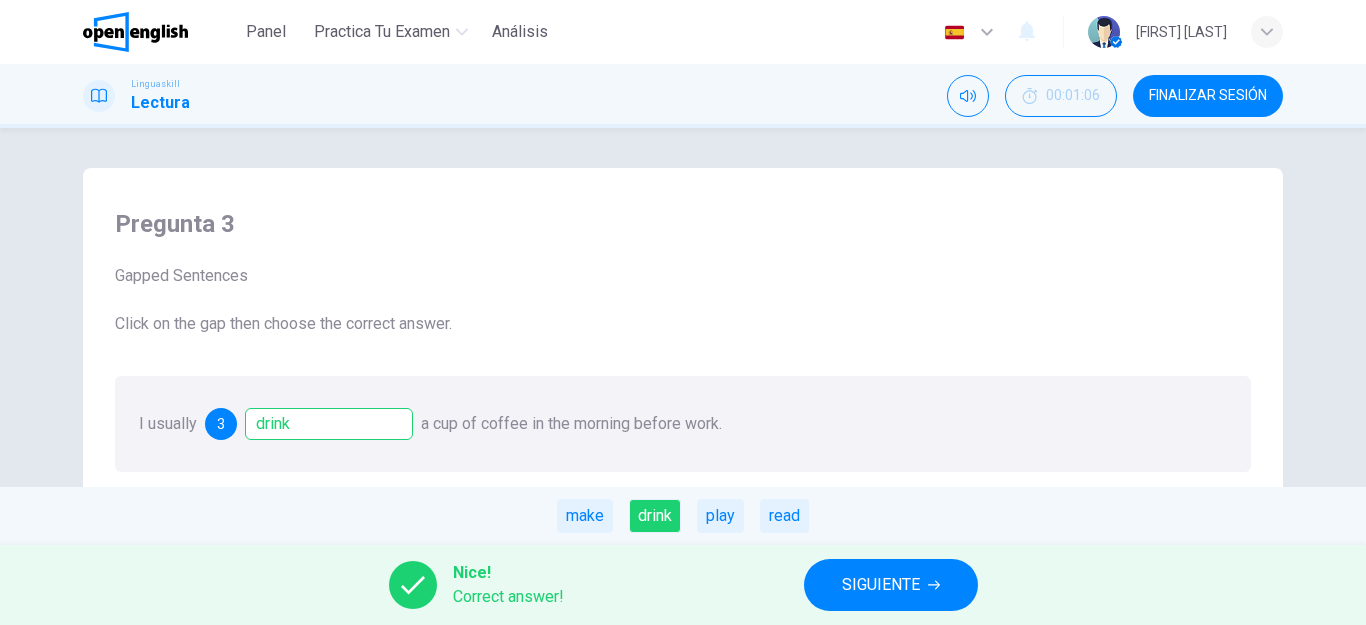 click on "SIGUIENTE" at bounding box center [881, 585] 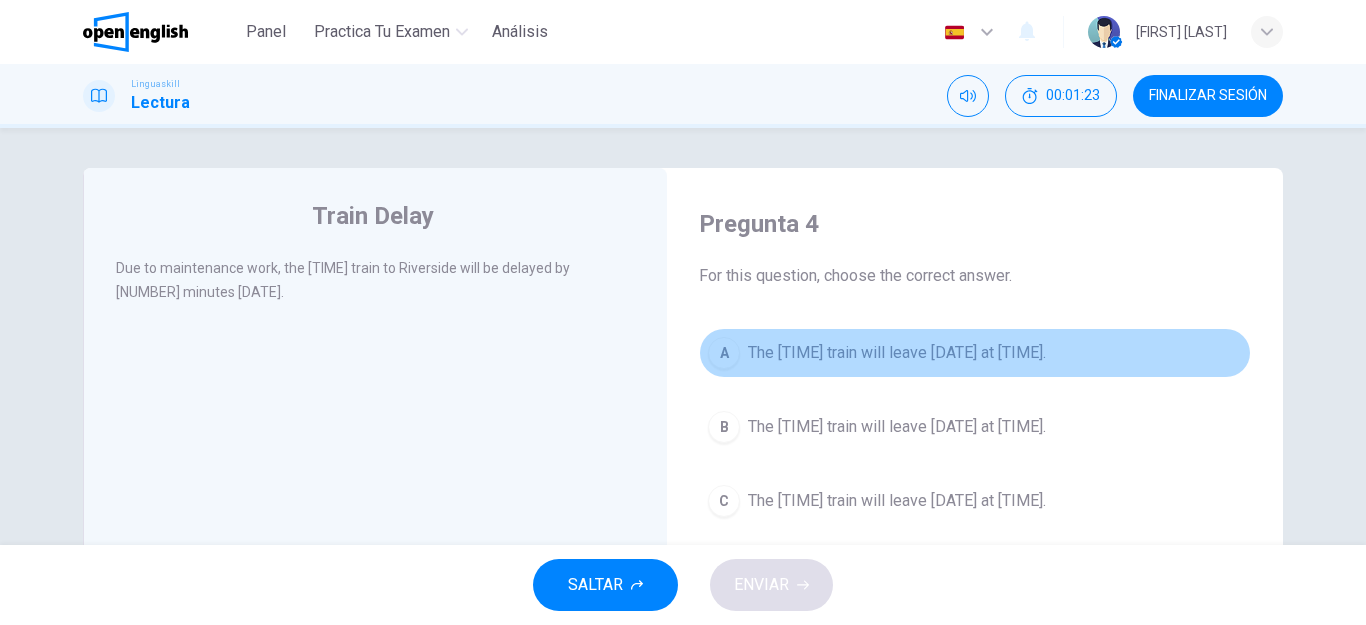 click on "The [TIME] train will leave [DATE] at [TIME]." at bounding box center (897, 353) 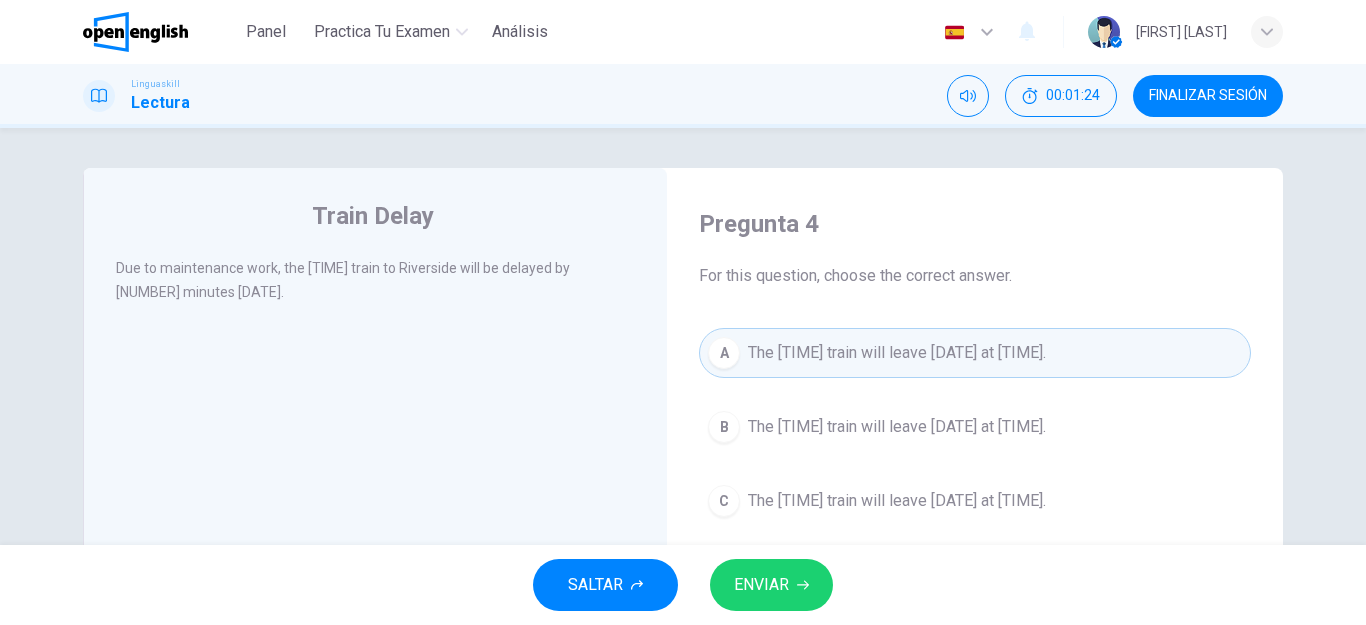 click on "ENVIAR" at bounding box center [761, 585] 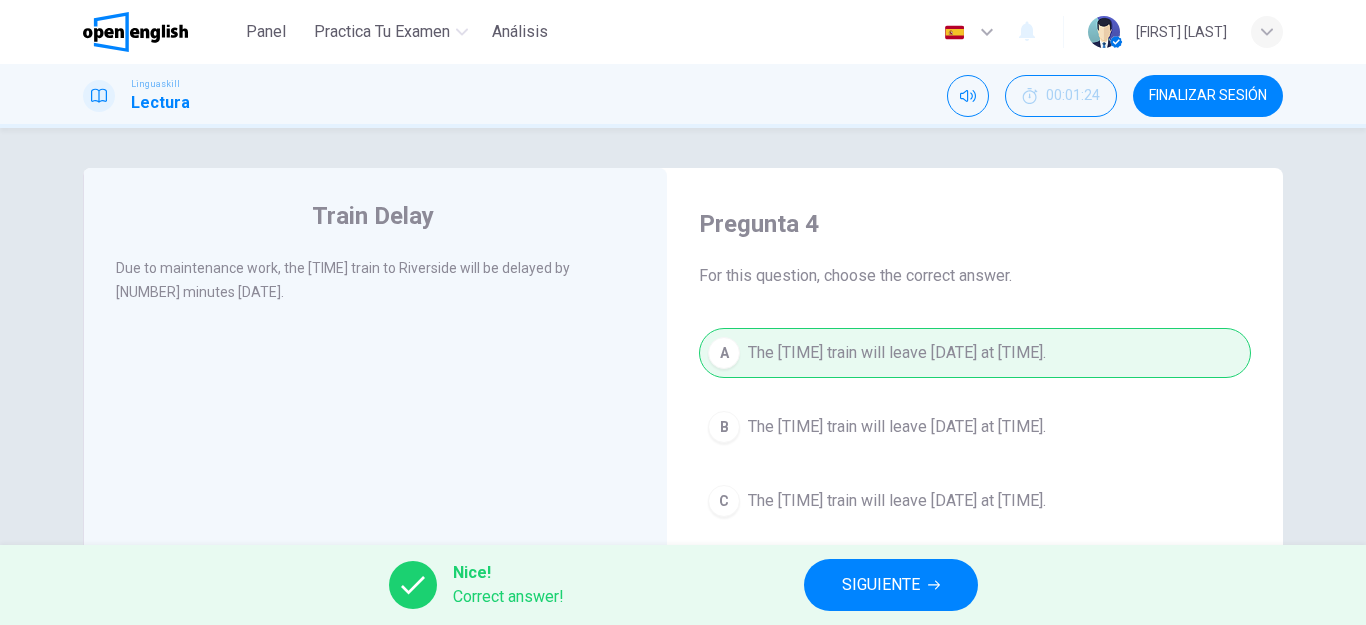 click on "SIGUIENTE" at bounding box center (881, 585) 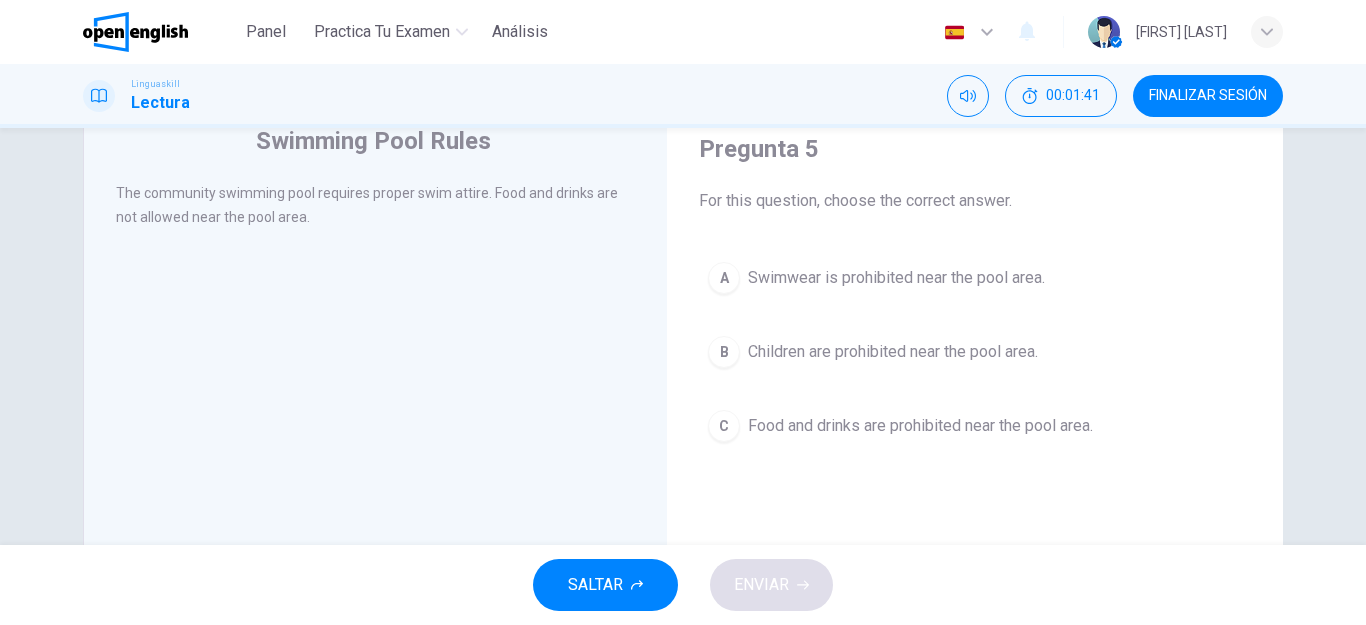 scroll, scrollTop: 114, scrollLeft: 0, axis: vertical 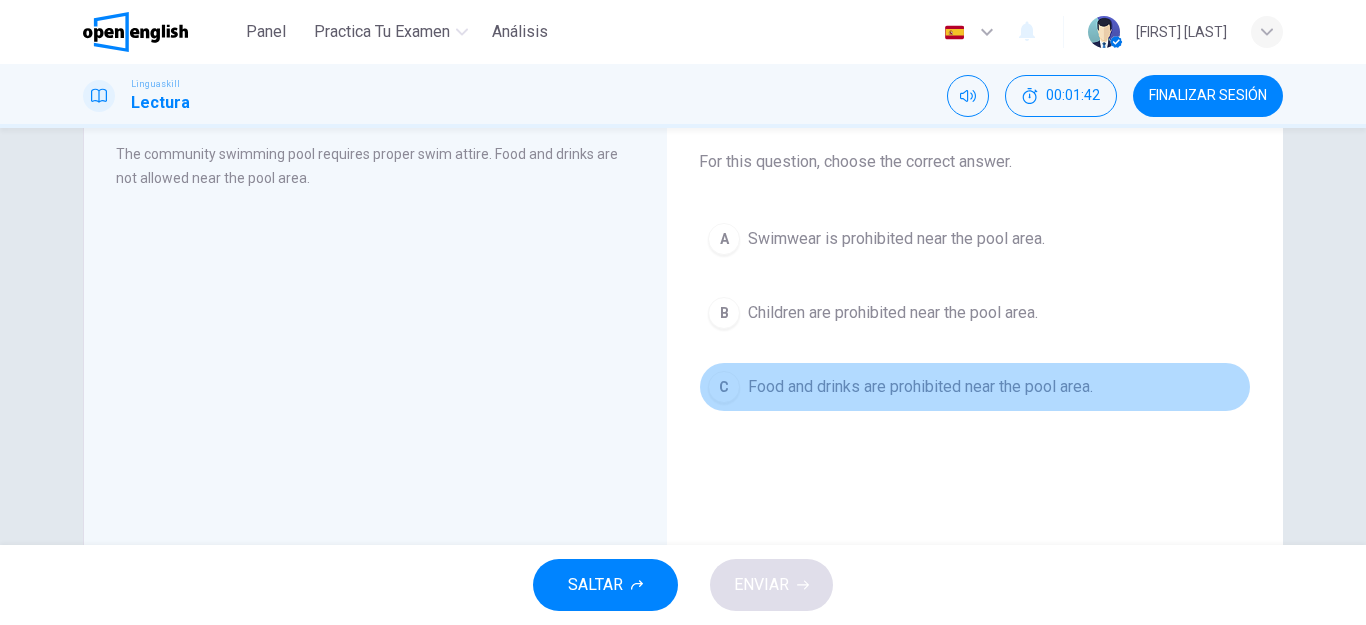 click on "Food and drinks are prohibited near the pool area." at bounding box center [920, 387] 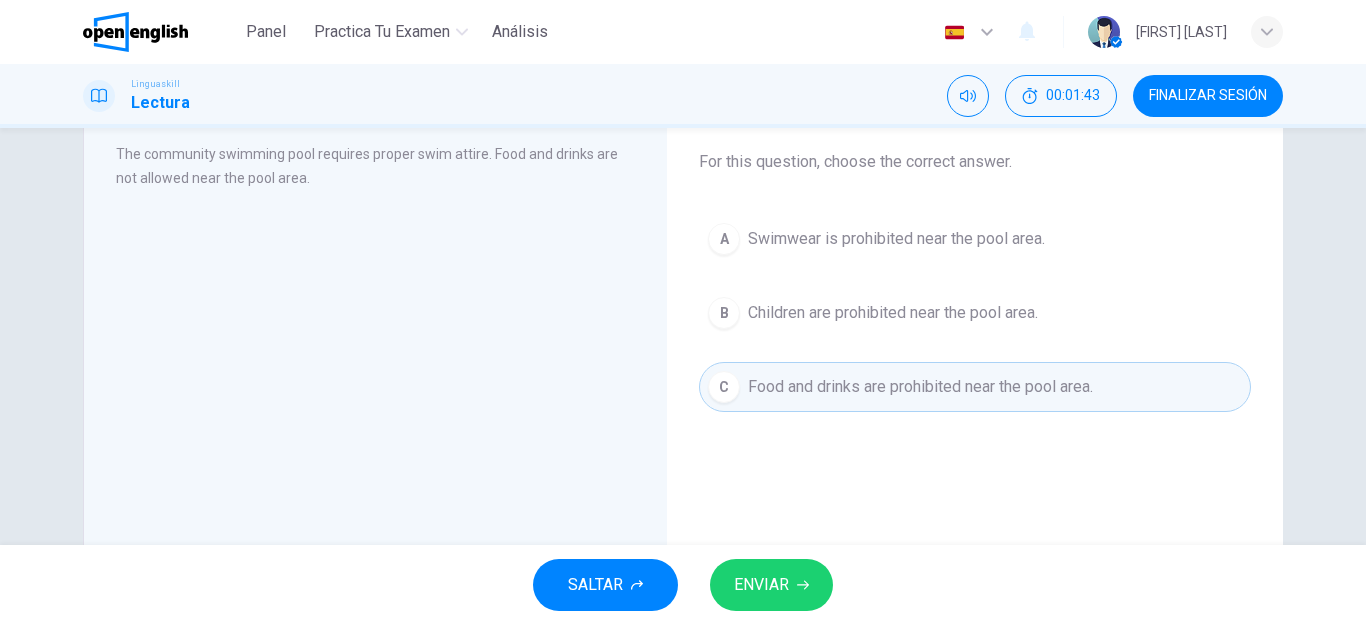 click on "ENVIAR" at bounding box center [771, 585] 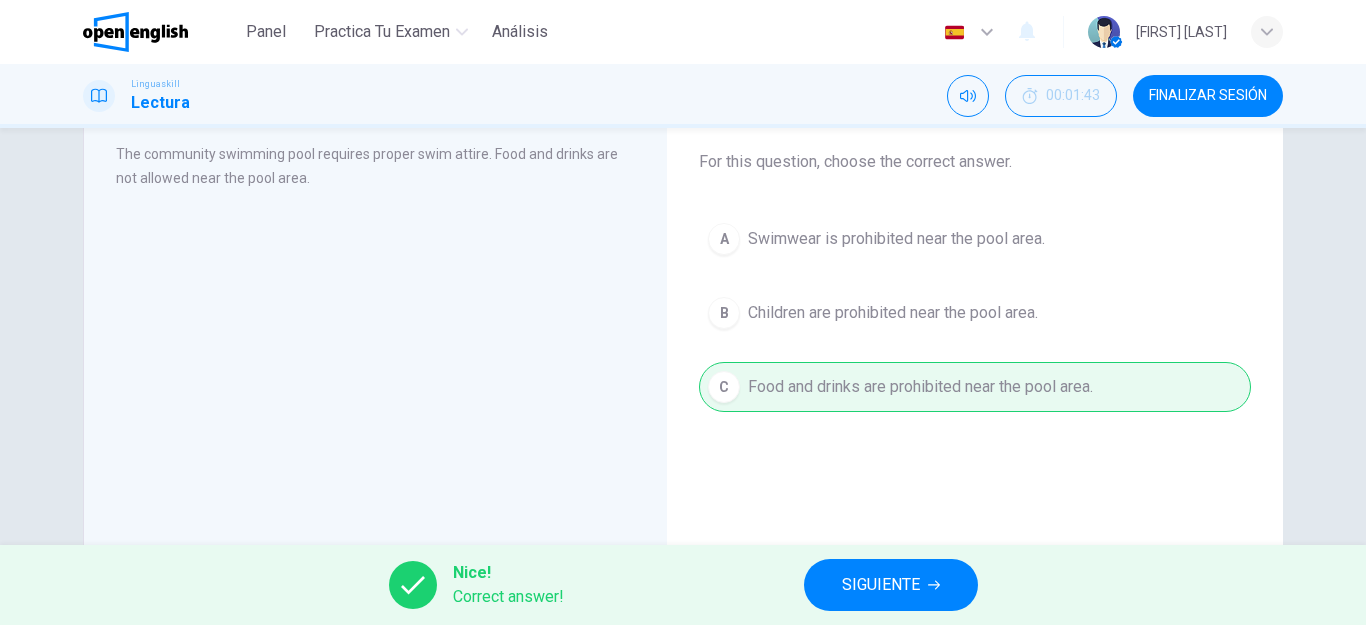 click on "SIGUIENTE" at bounding box center [891, 585] 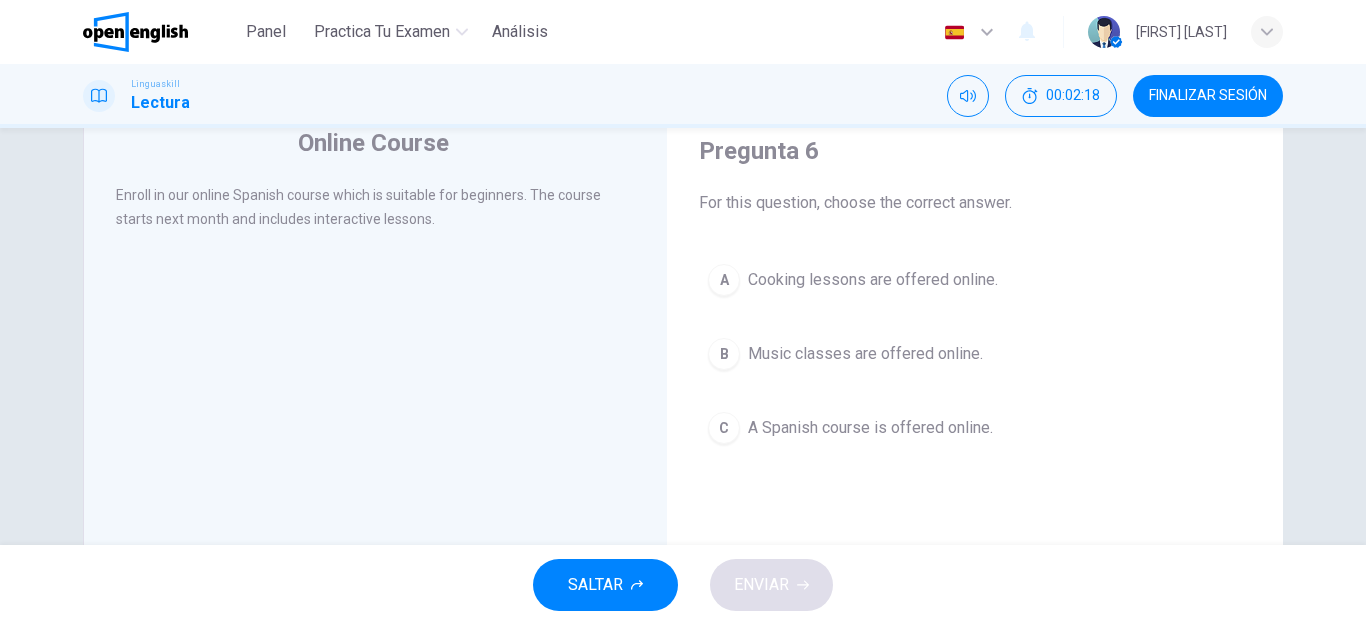 scroll, scrollTop: 114, scrollLeft: 0, axis: vertical 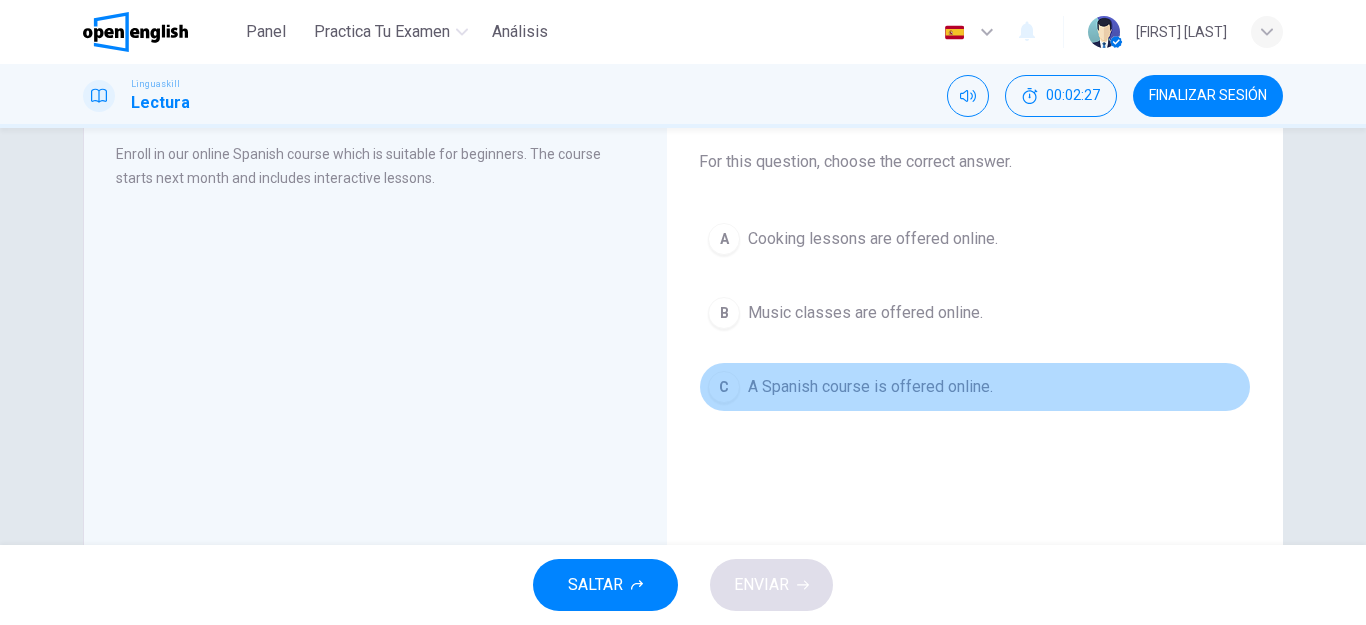 click on "A Spanish course is offered online." at bounding box center [870, 387] 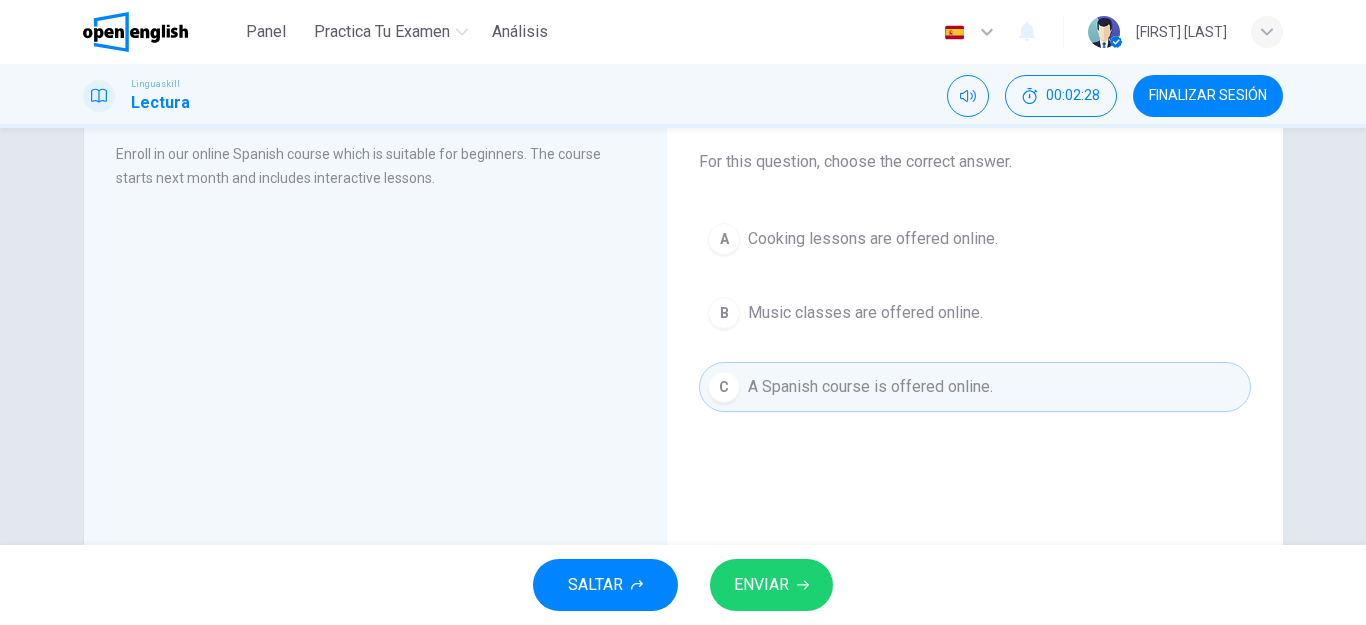 click on "ENVIAR" at bounding box center (761, 585) 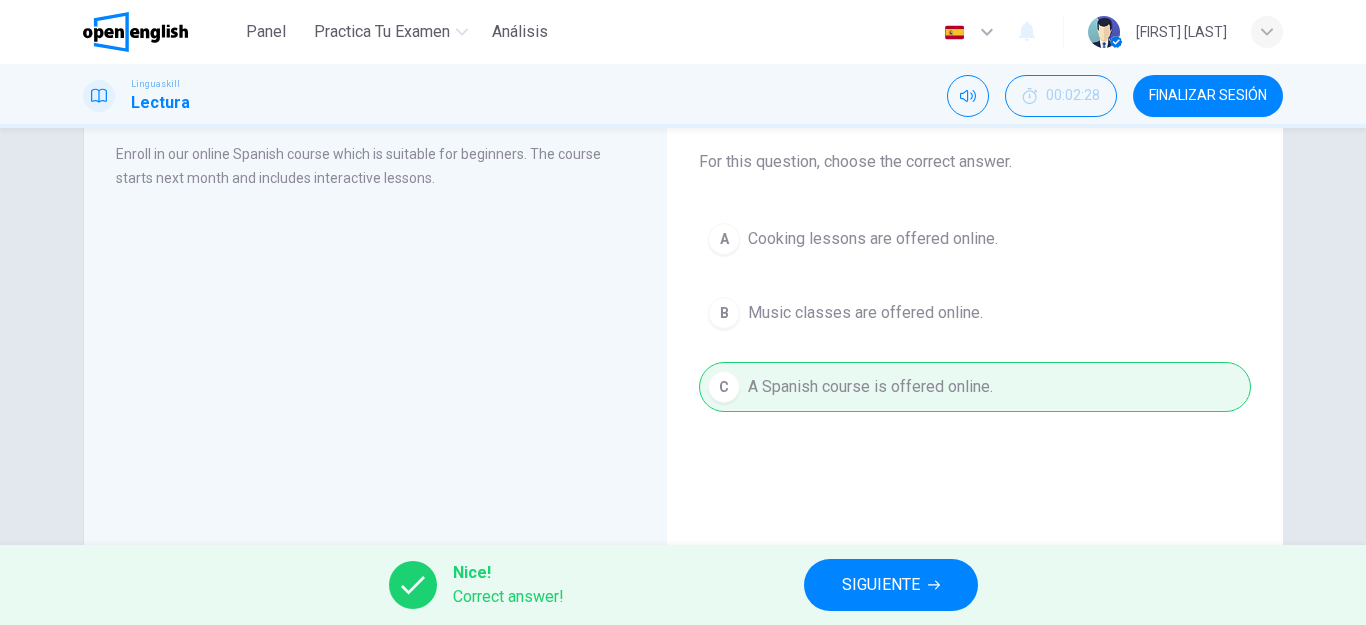click on "SIGUIENTE" at bounding box center (881, 585) 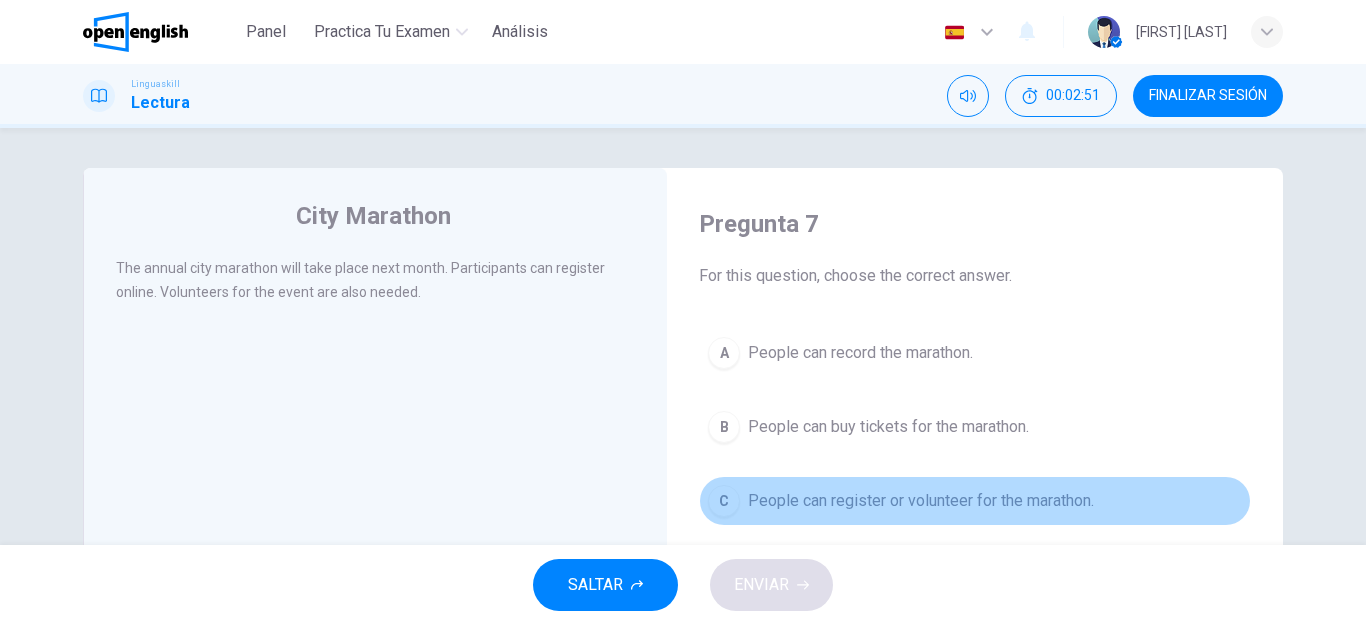 click on "People can register or volunteer for the marathon." at bounding box center [921, 501] 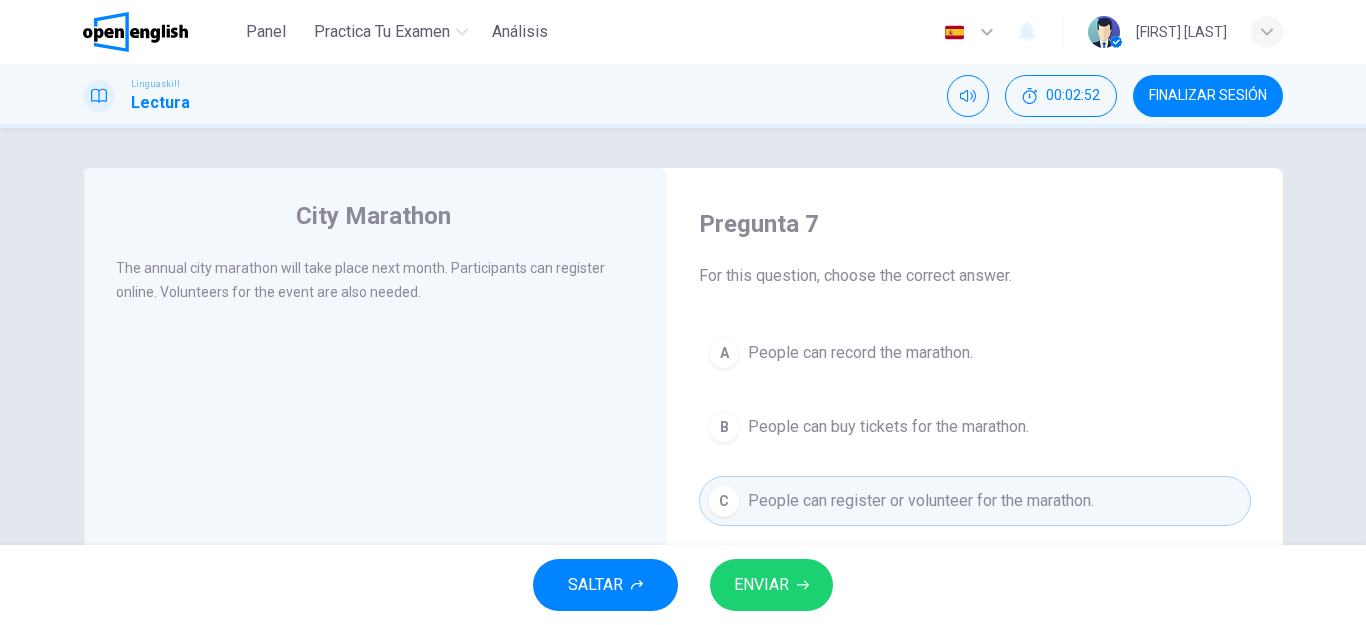 click on "SALTAR ENVIAR" at bounding box center (683, 585) 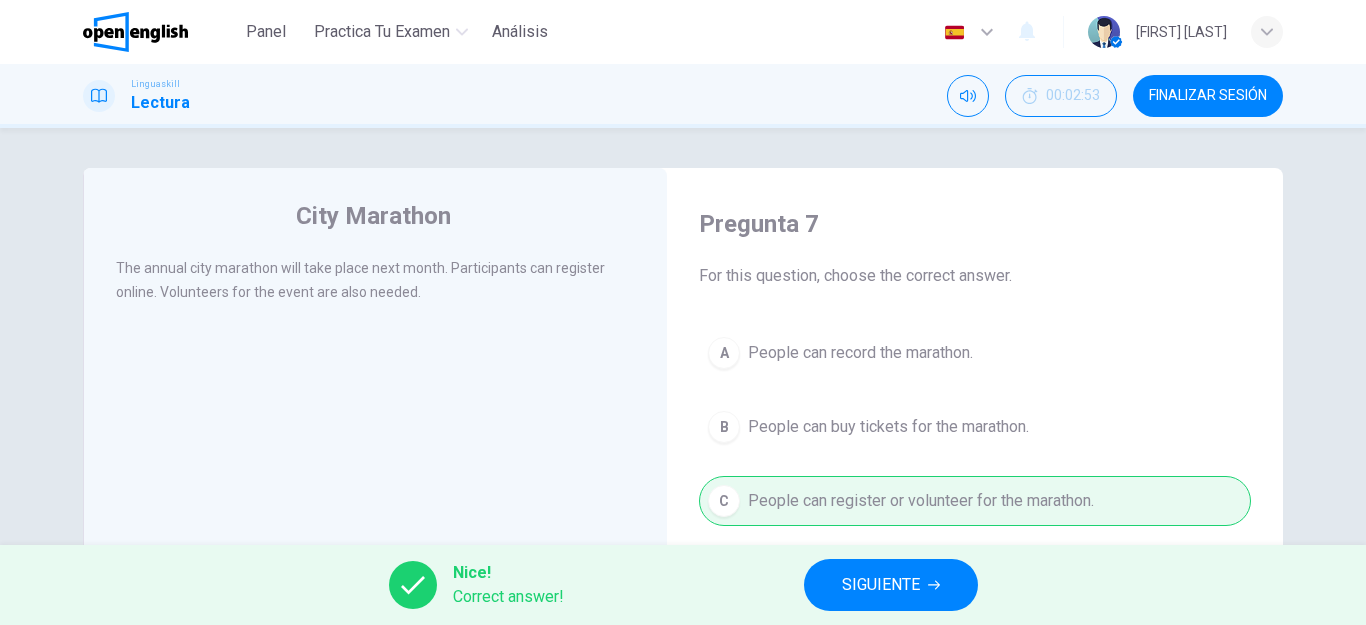 click on "SIGUIENTE" at bounding box center (881, 585) 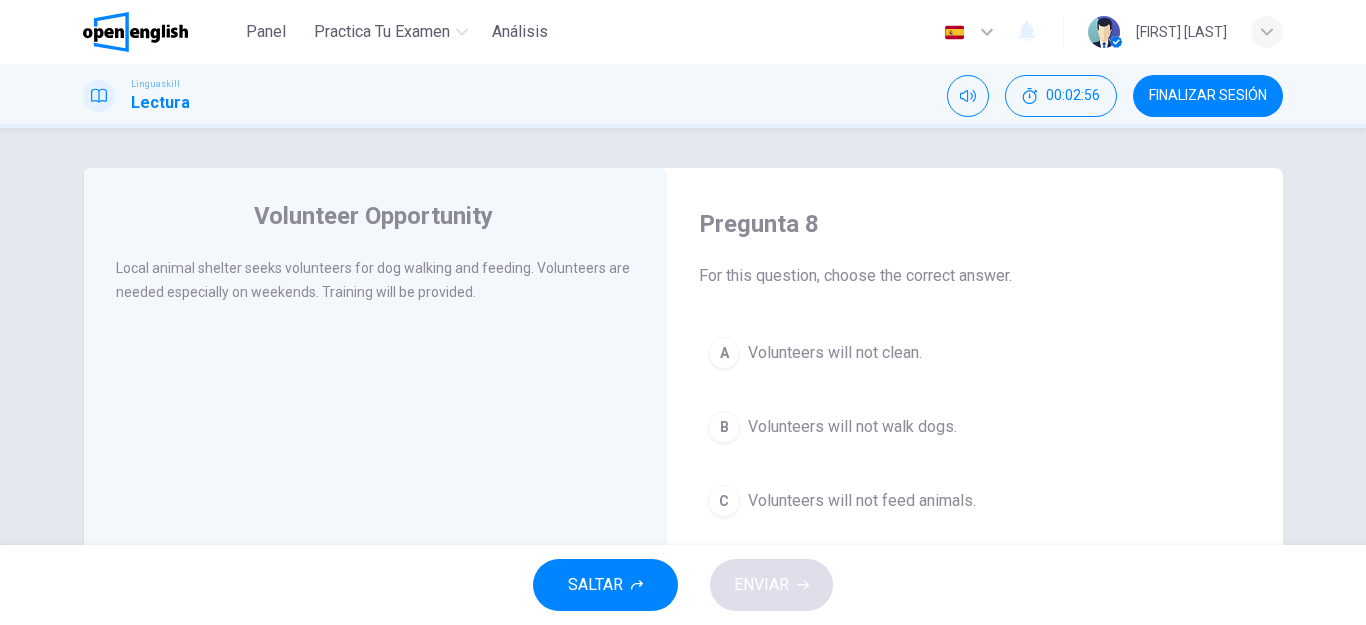 click on "Local animal shelter seeks volunteers for dog walking and feeding. Volunteers are needed especially on weekends. Training will be provided." at bounding box center (373, 280) 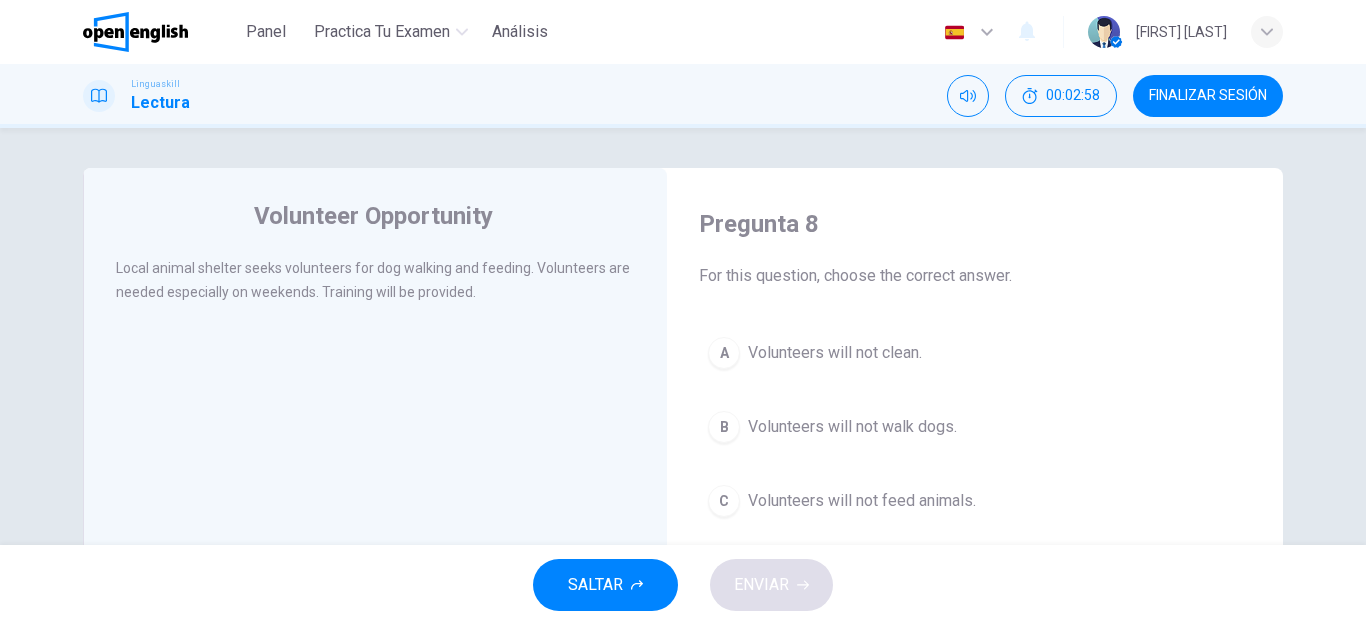 drag, startPoint x: 199, startPoint y: 266, endPoint x: 226, endPoint y: 270, distance: 27.294687 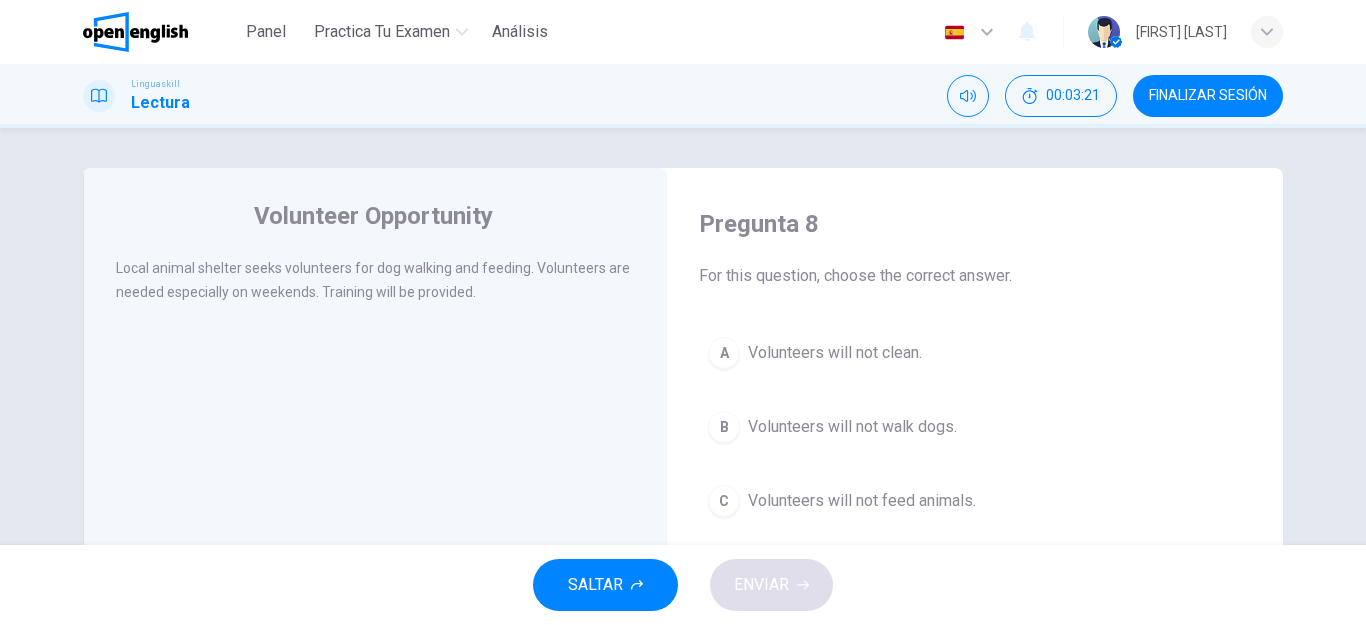 click on "Volunteers will not clean." at bounding box center [835, 353] 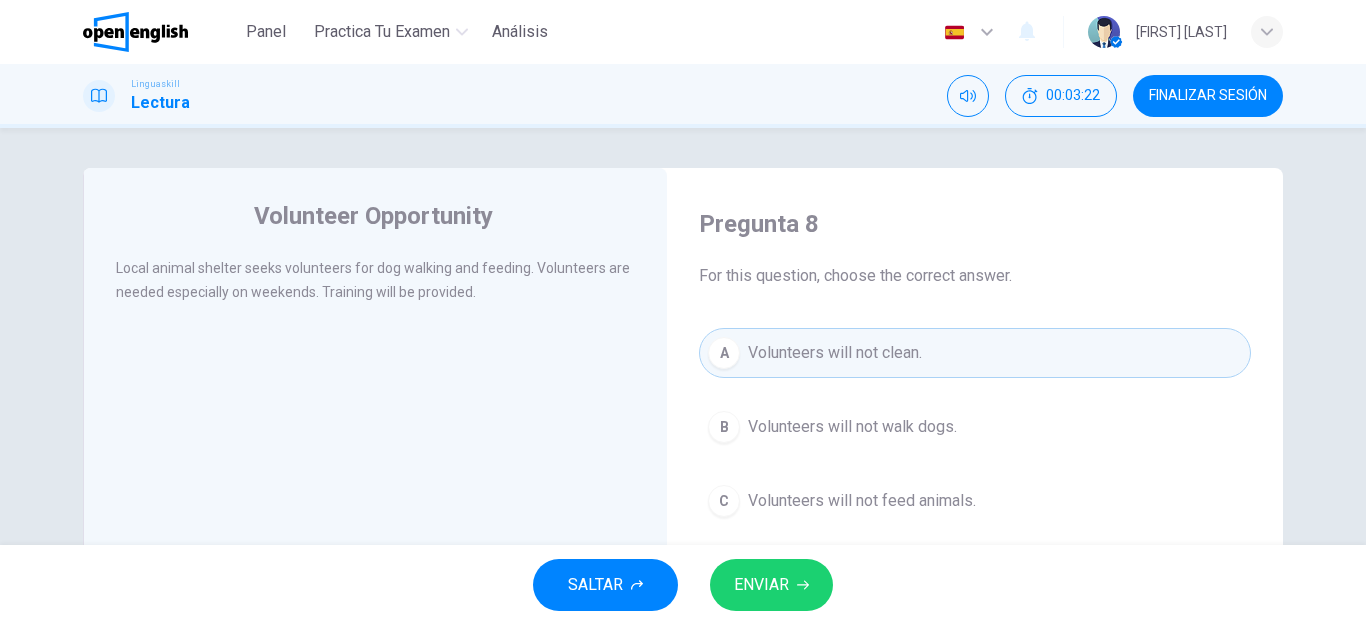 click 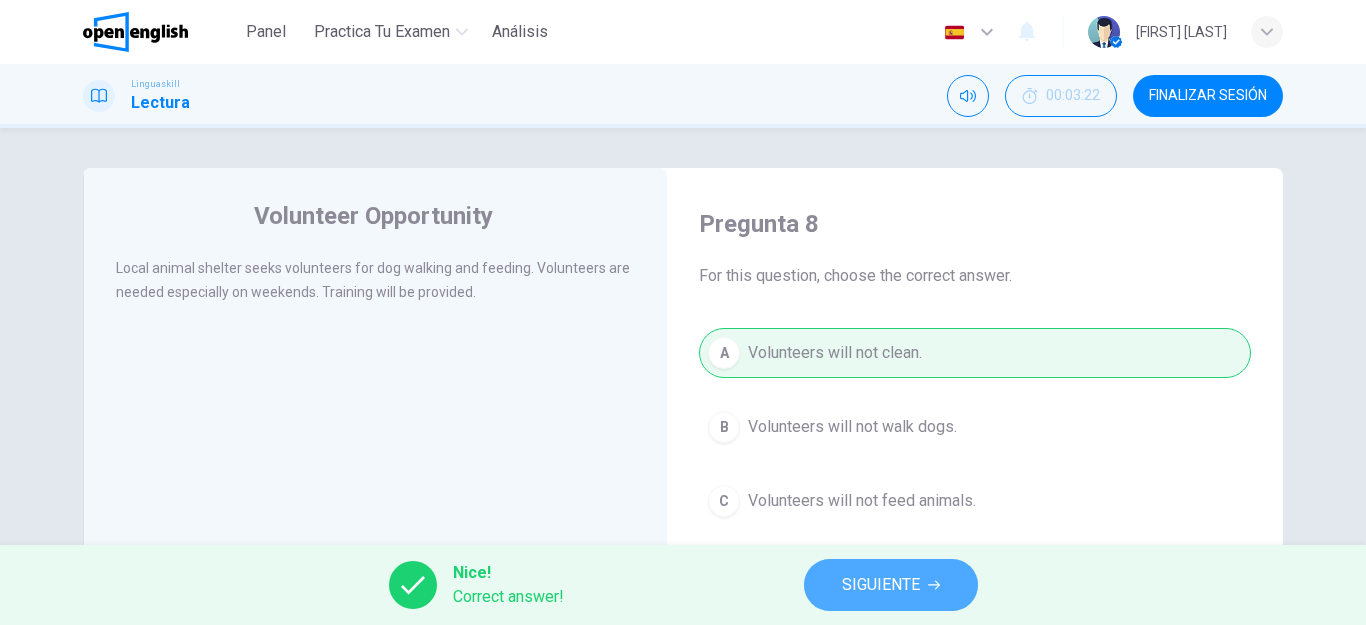 click on "SIGUIENTE" at bounding box center [891, 585] 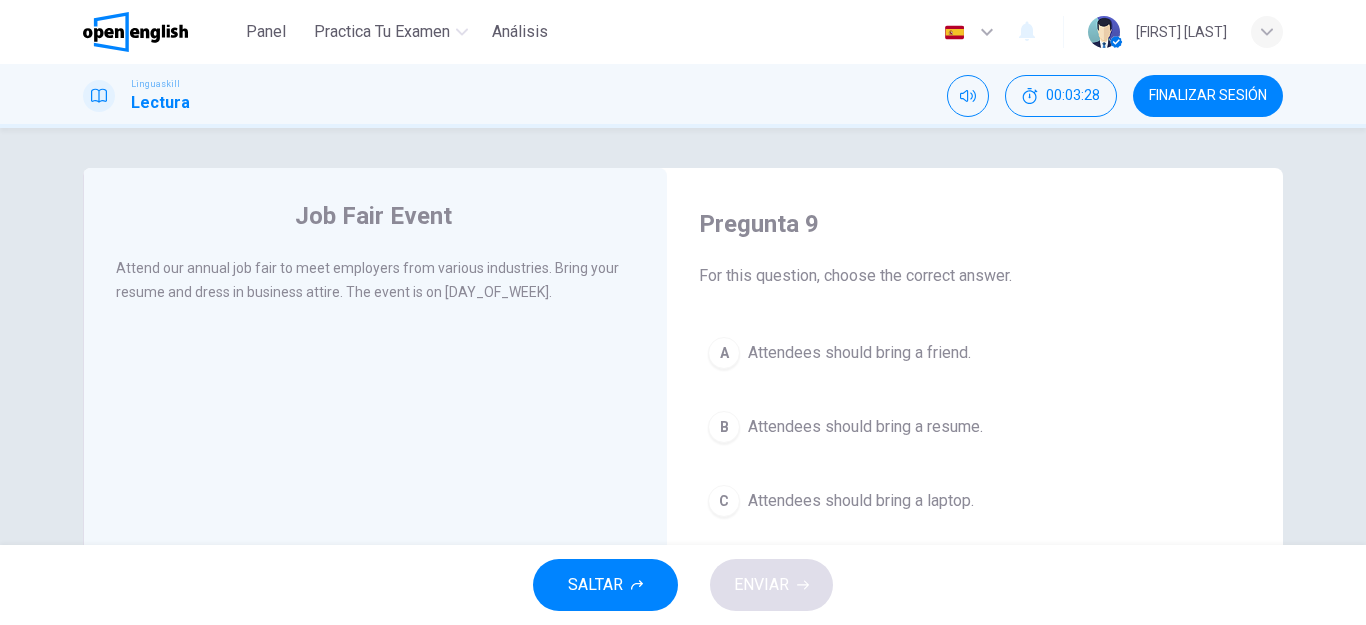 click on "Job Fair Event" at bounding box center [373, 216] 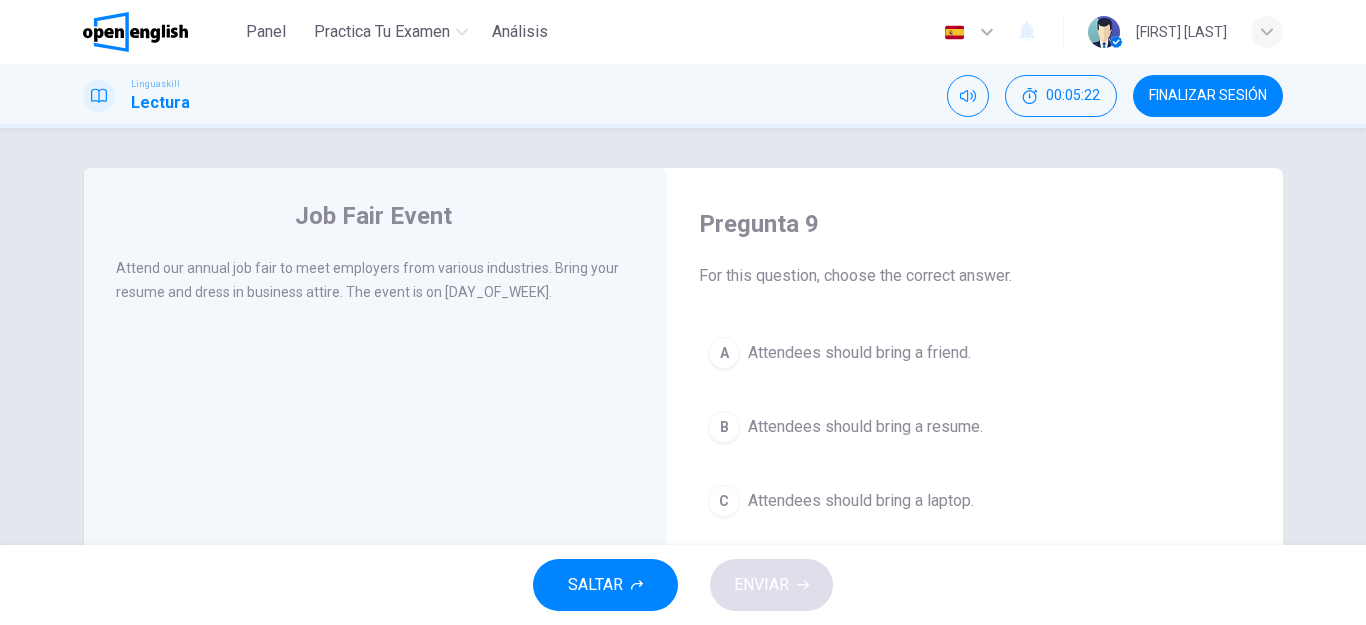 click on "Attendees should bring a resume." at bounding box center [865, 427] 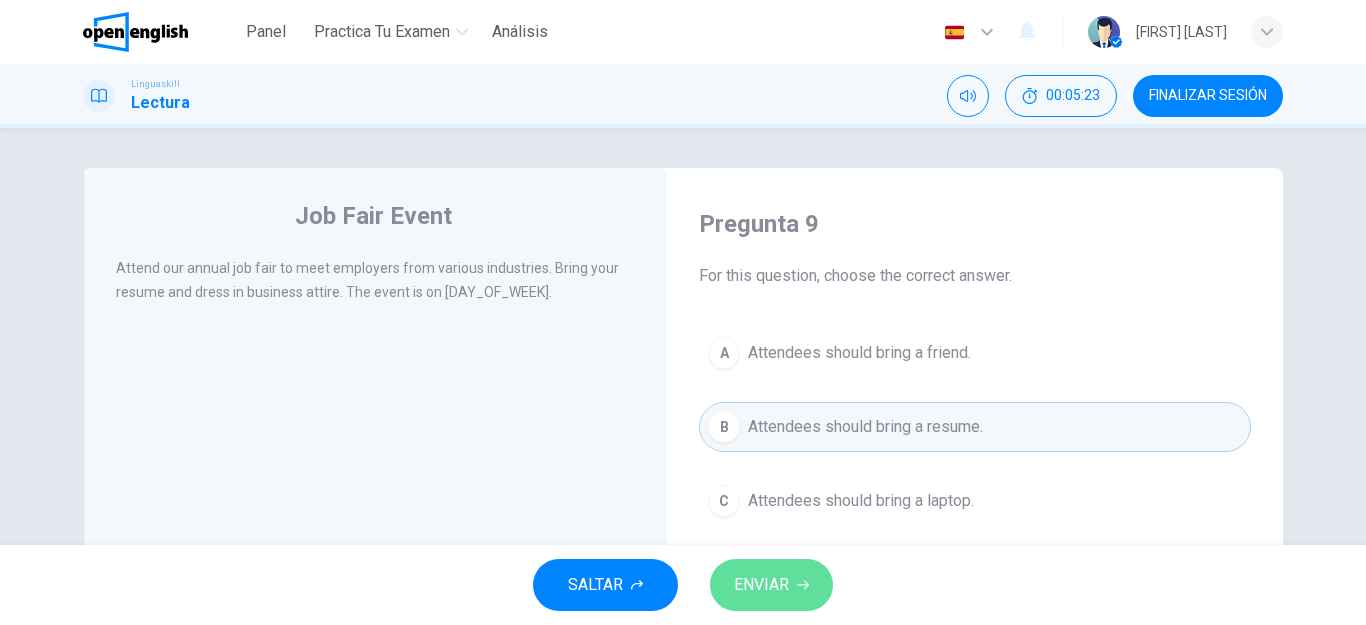 click on "ENVIAR" at bounding box center [761, 585] 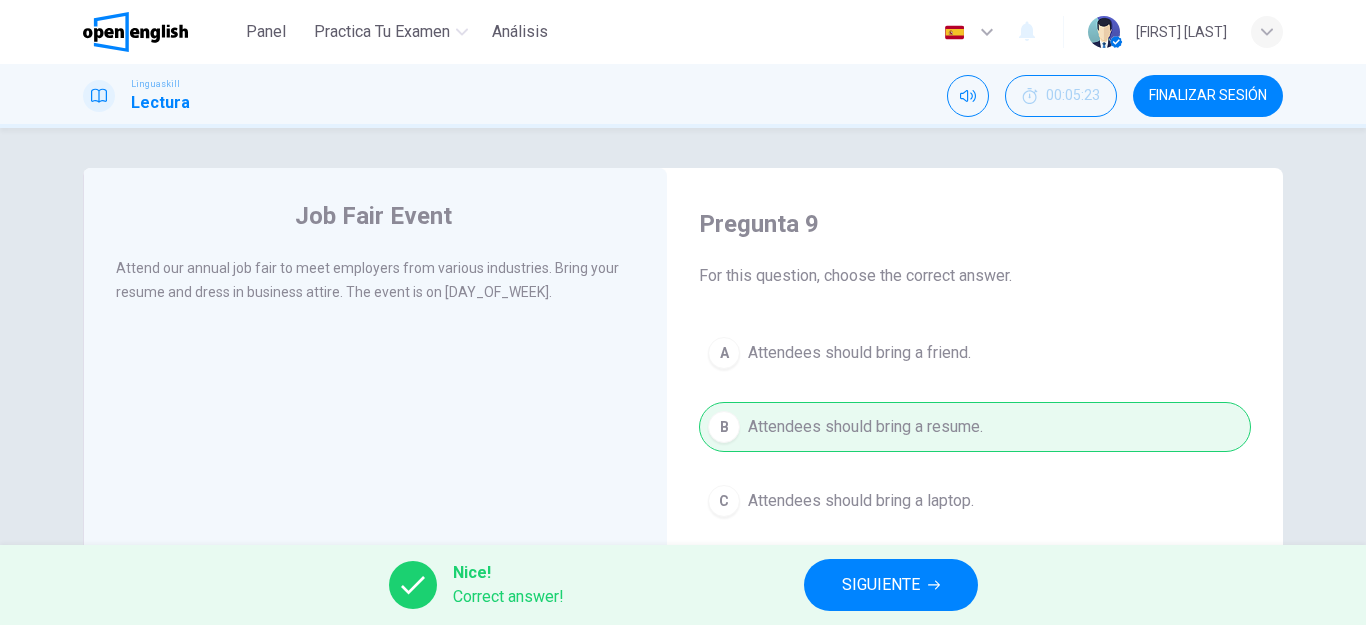 click on "SIGUIENTE" at bounding box center [881, 585] 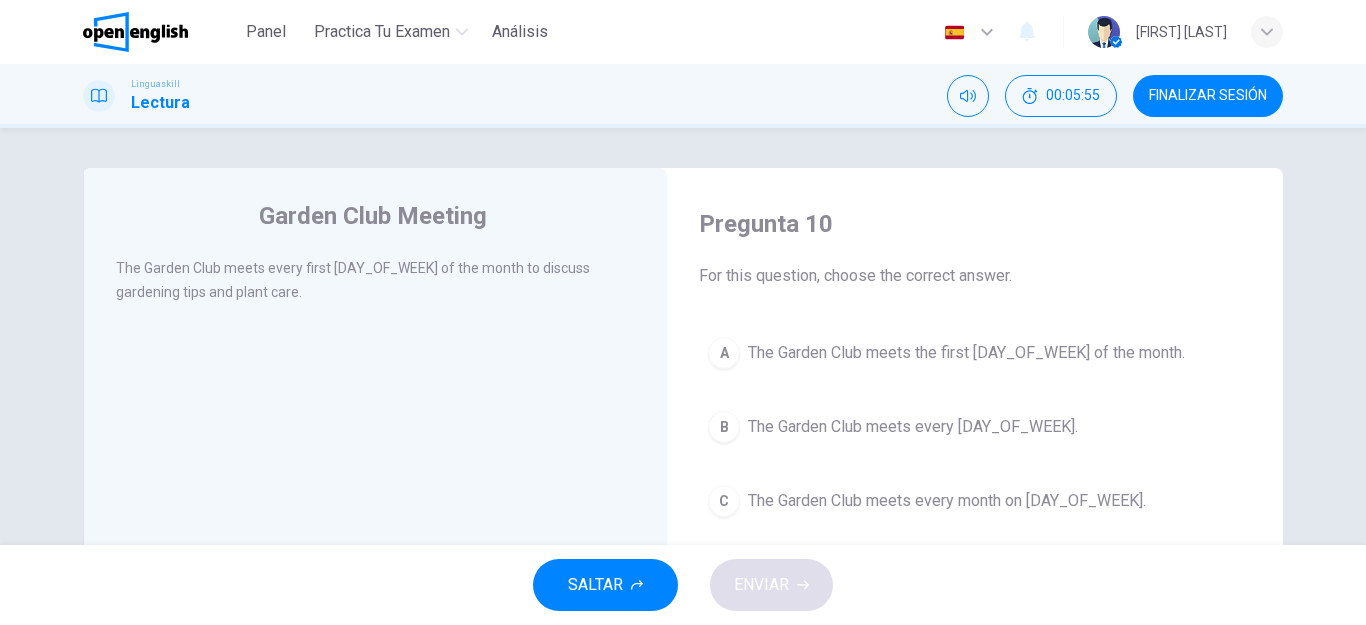 click on "The Garden Club meets the first [DAY_OF_WEEK] of the month." at bounding box center (966, 353) 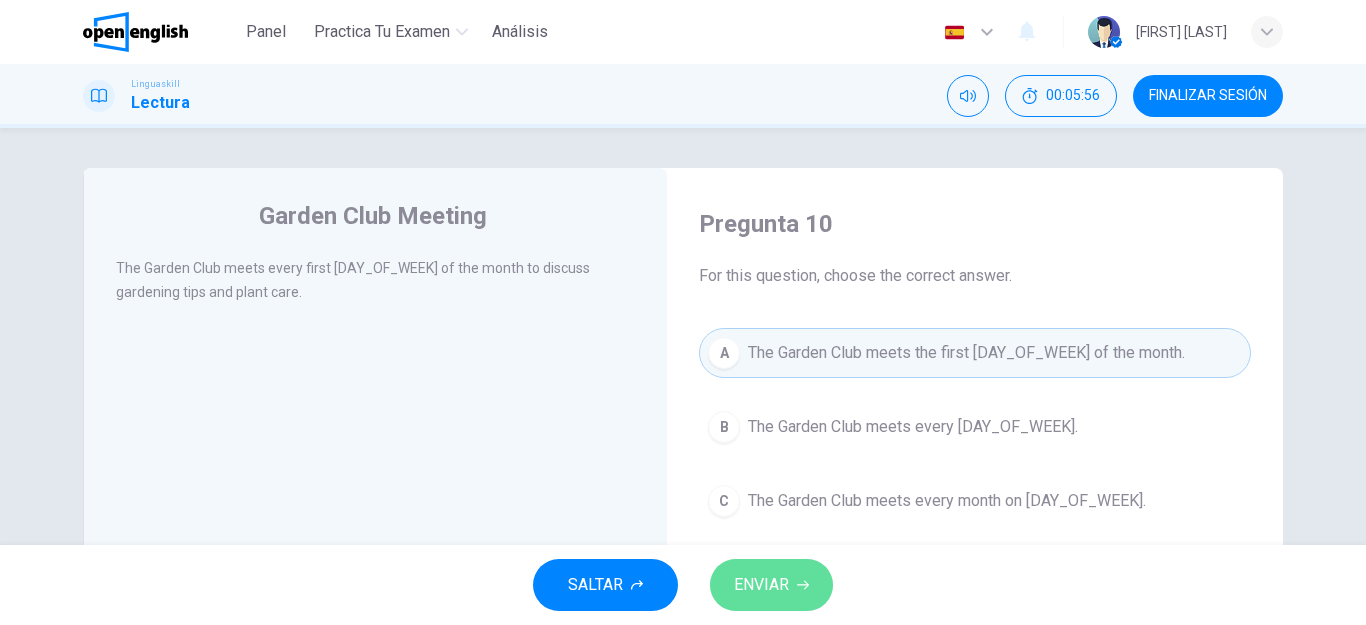 click 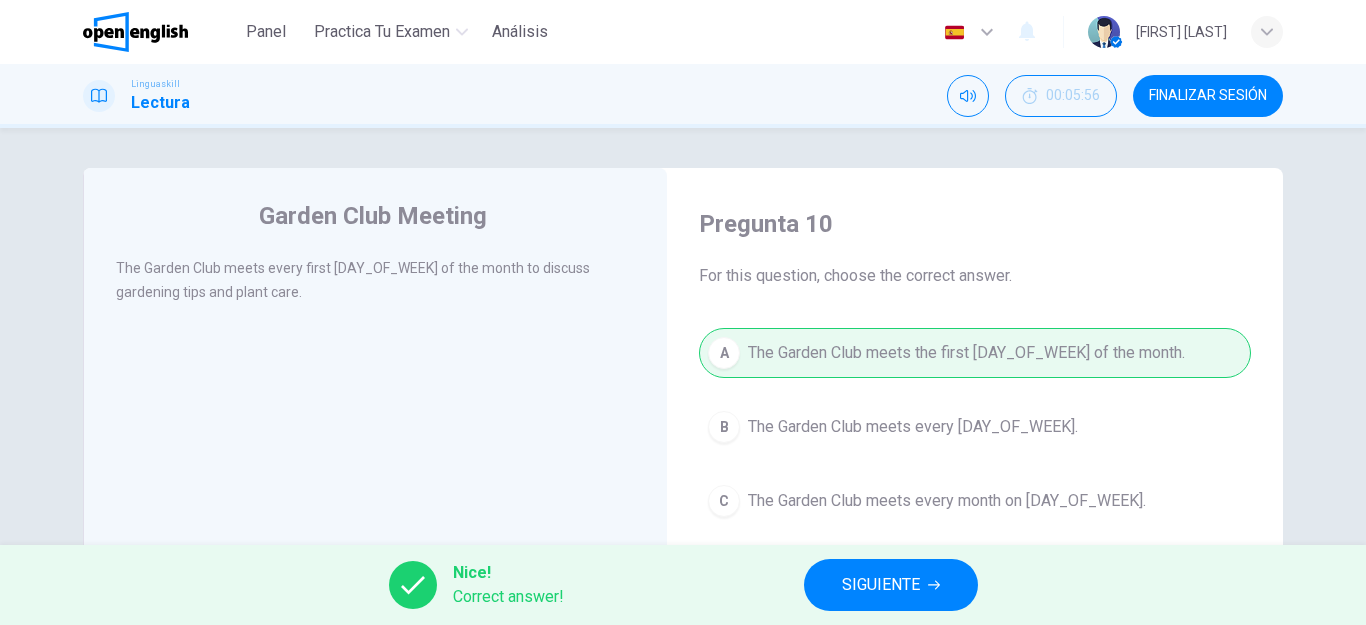 click on "SIGUIENTE" at bounding box center (881, 585) 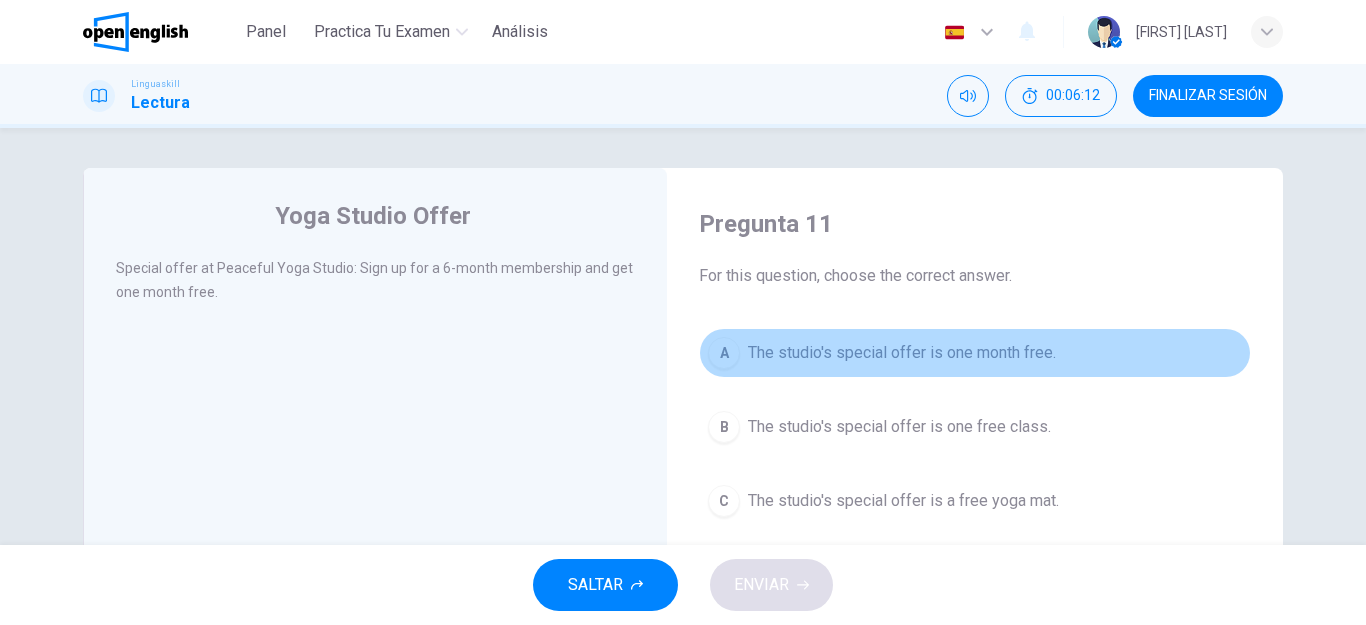 click on "The studio's special offer is one month free." at bounding box center [902, 353] 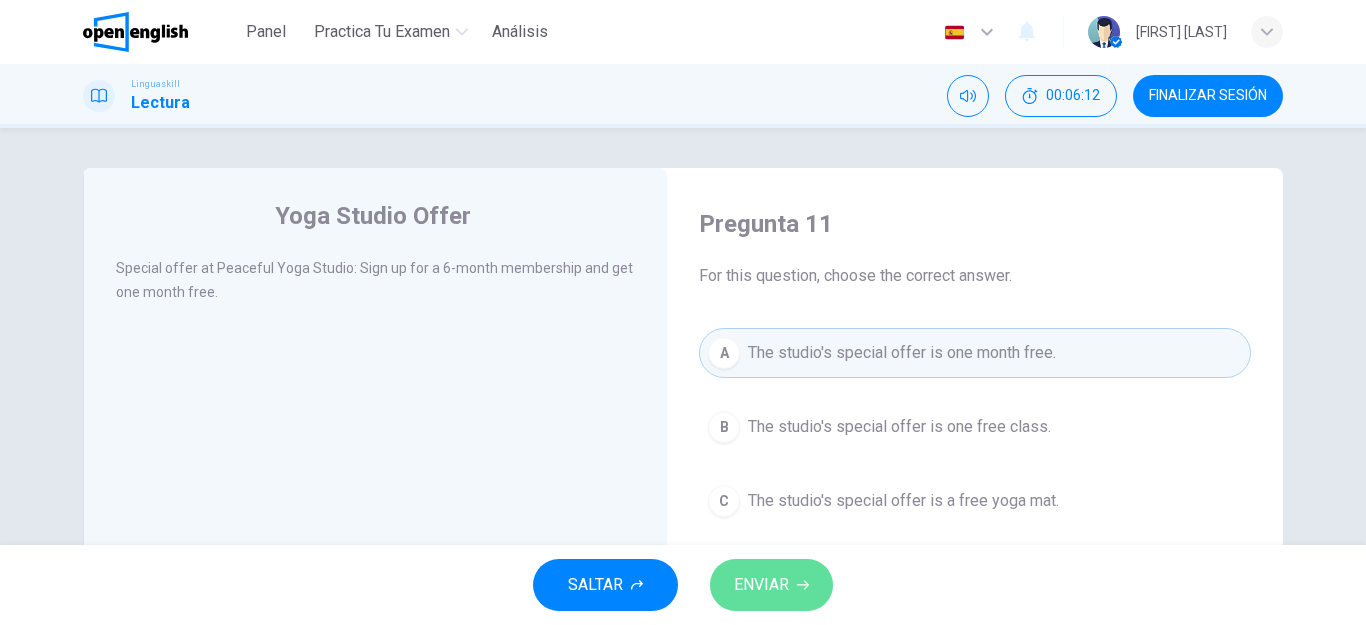 click on "ENVIAR" at bounding box center [771, 585] 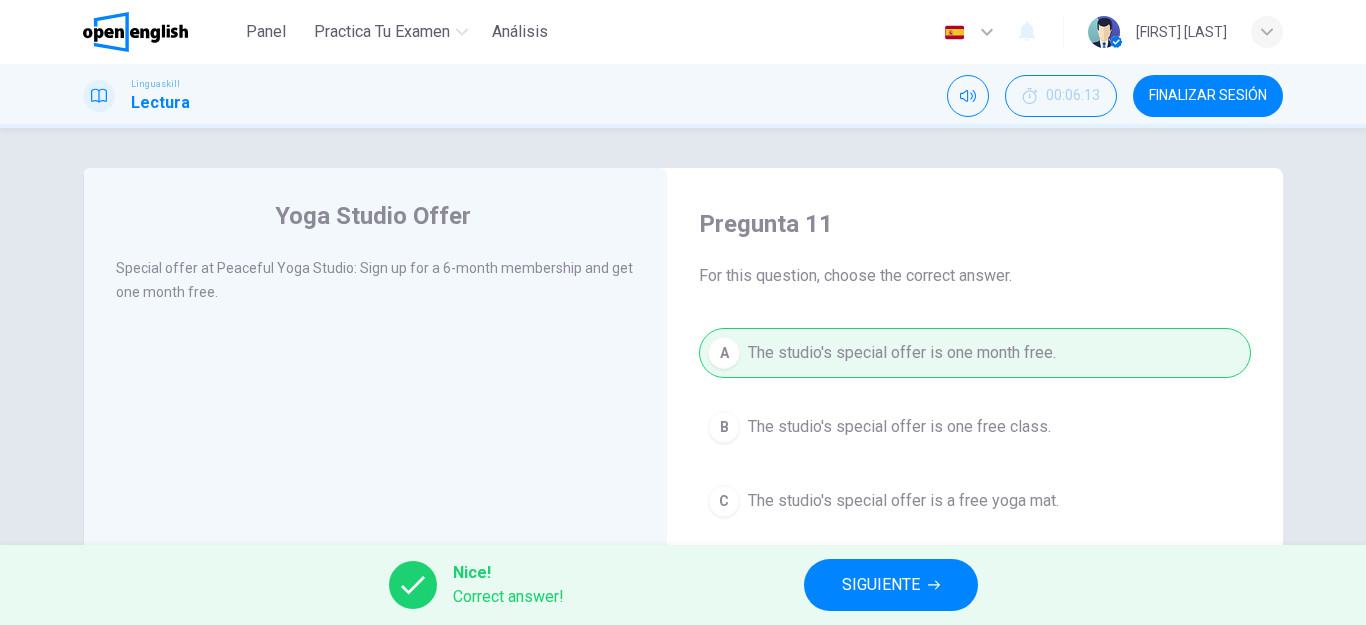 click on "SIGUIENTE" at bounding box center [881, 585] 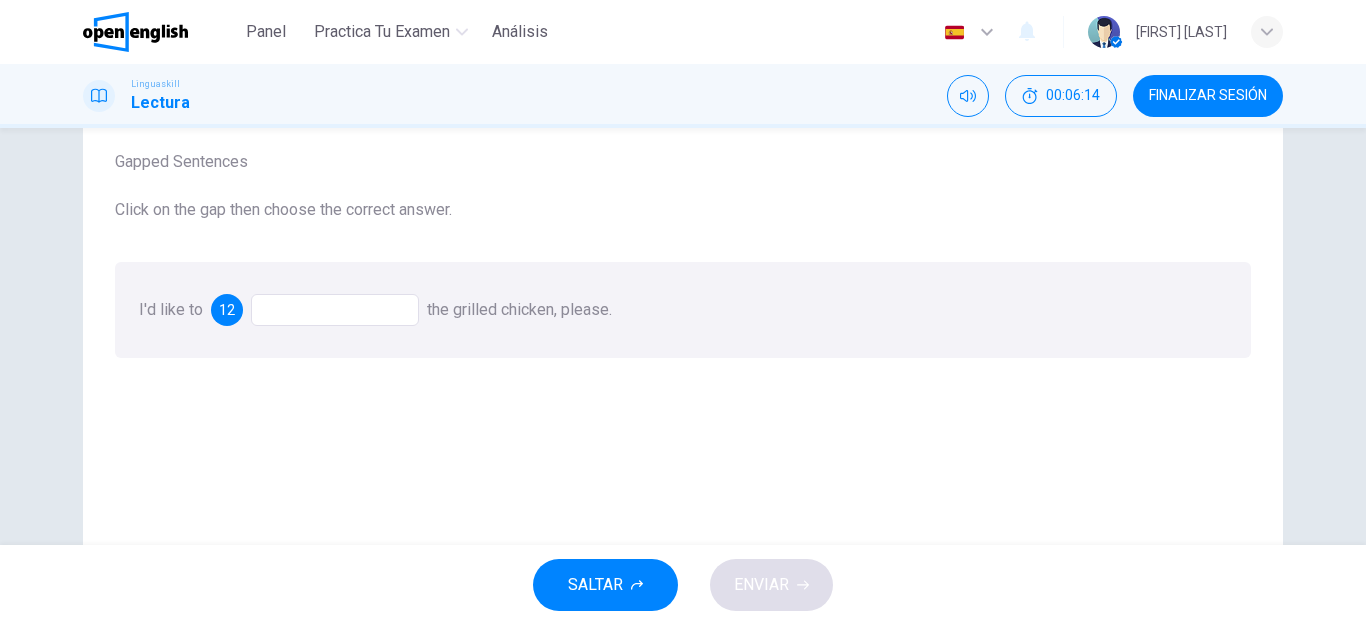 scroll, scrollTop: 0, scrollLeft: 0, axis: both 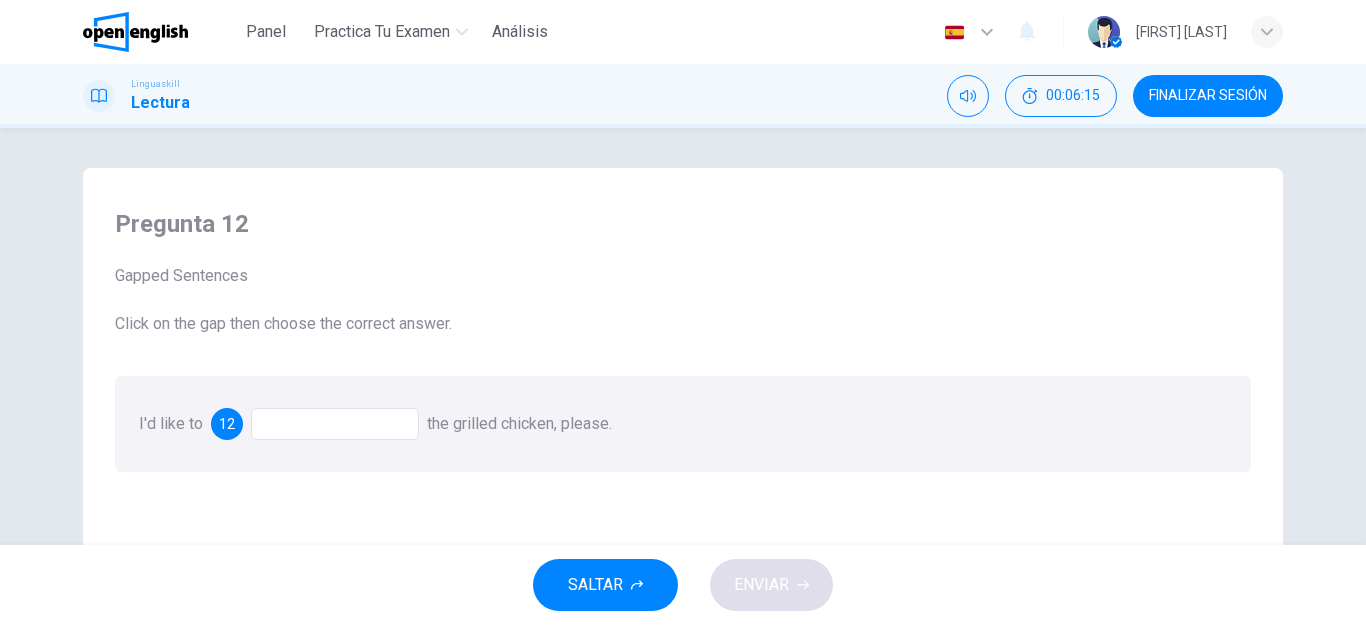 click at bounding box center (335, 424) 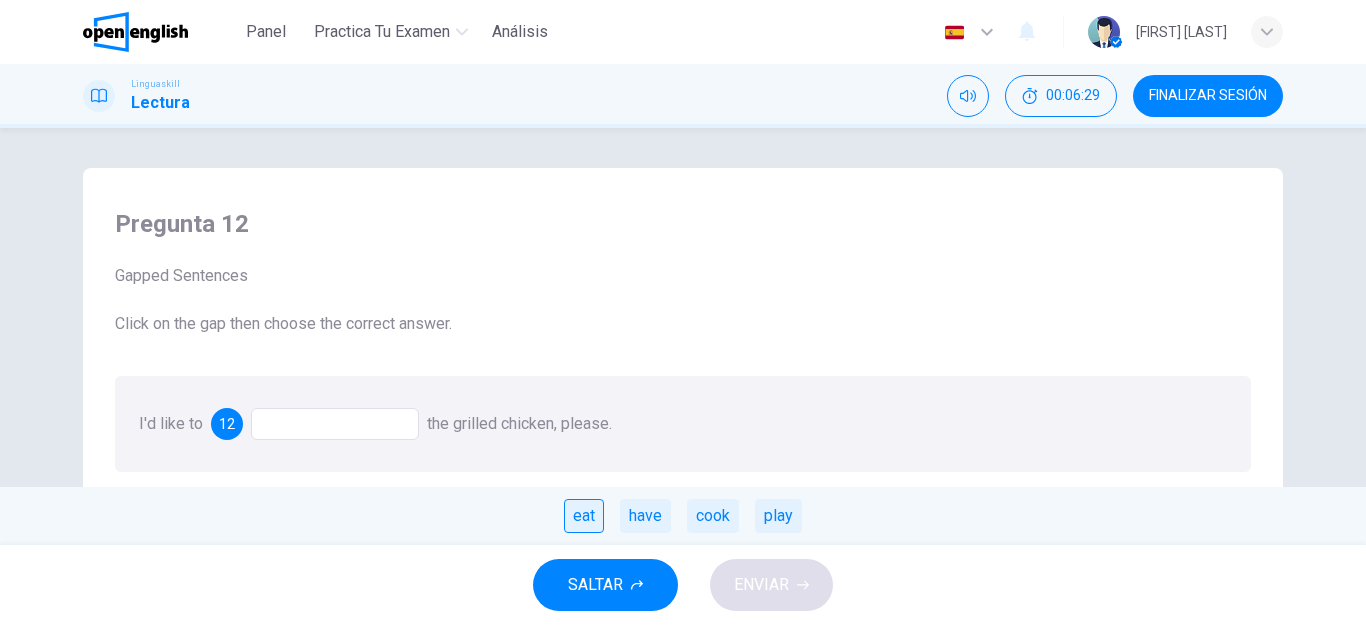click on "eat" at bounding box center (584, 516) 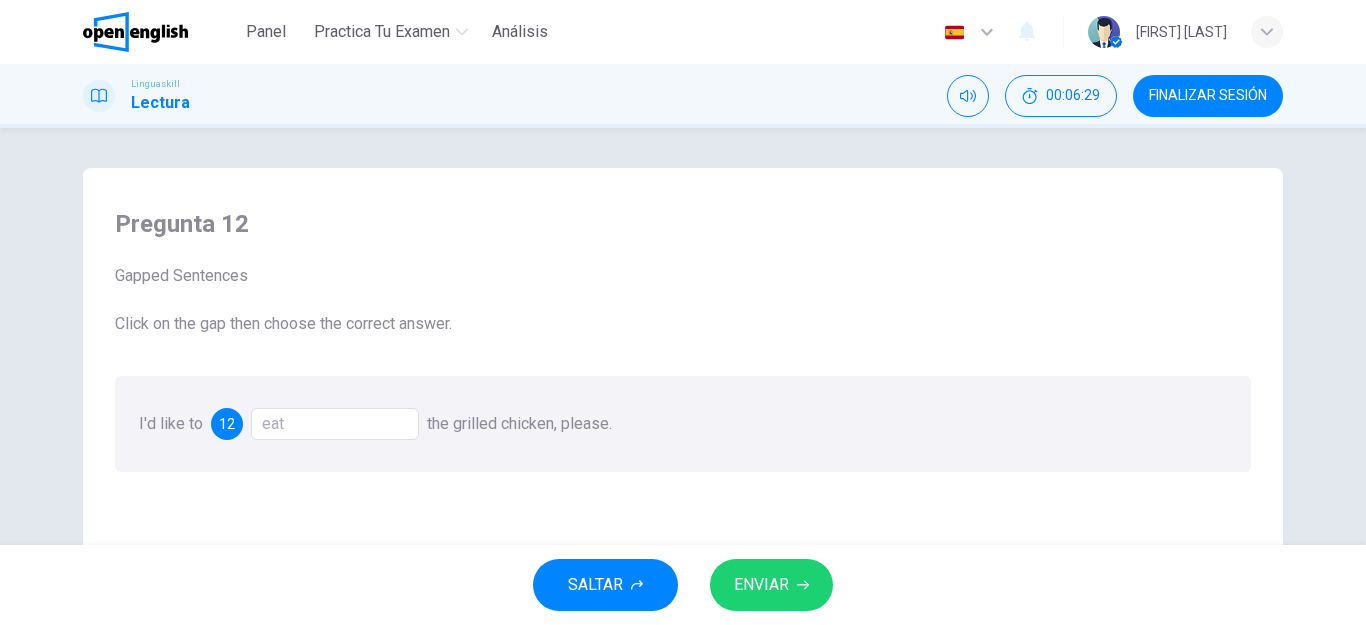 click on "ENVIAR" at bounding box center (771, 585) 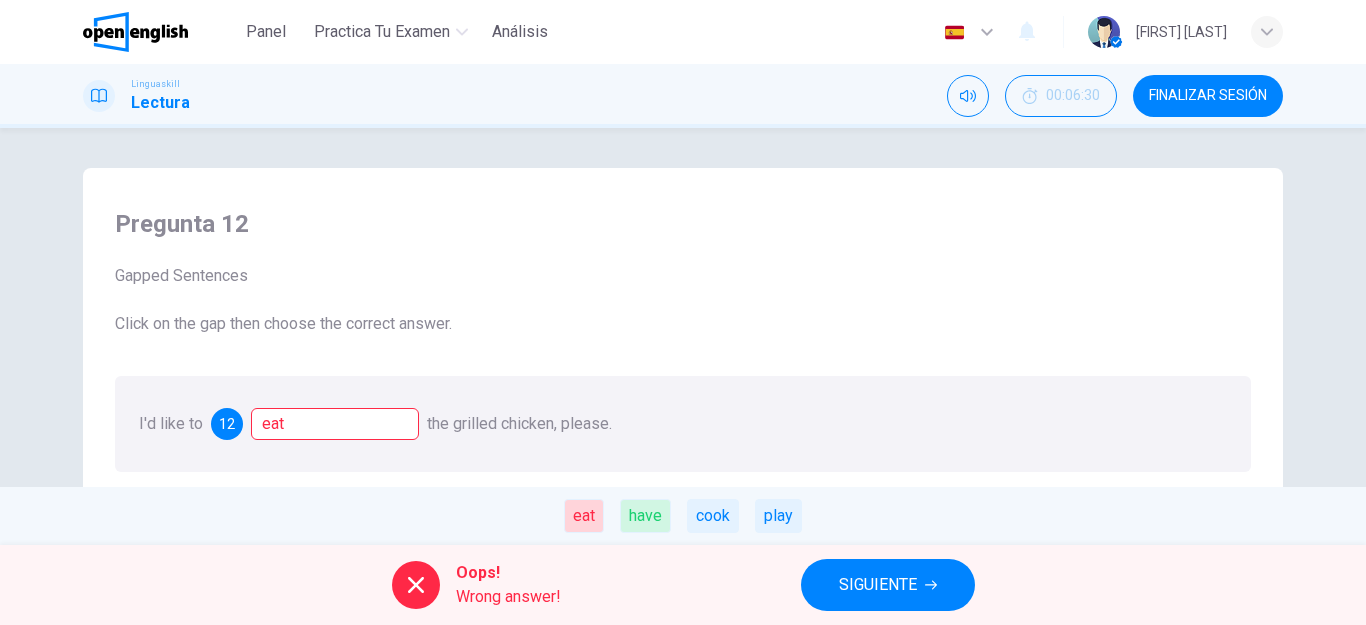 click on "have" at bounding box center (645, 516) 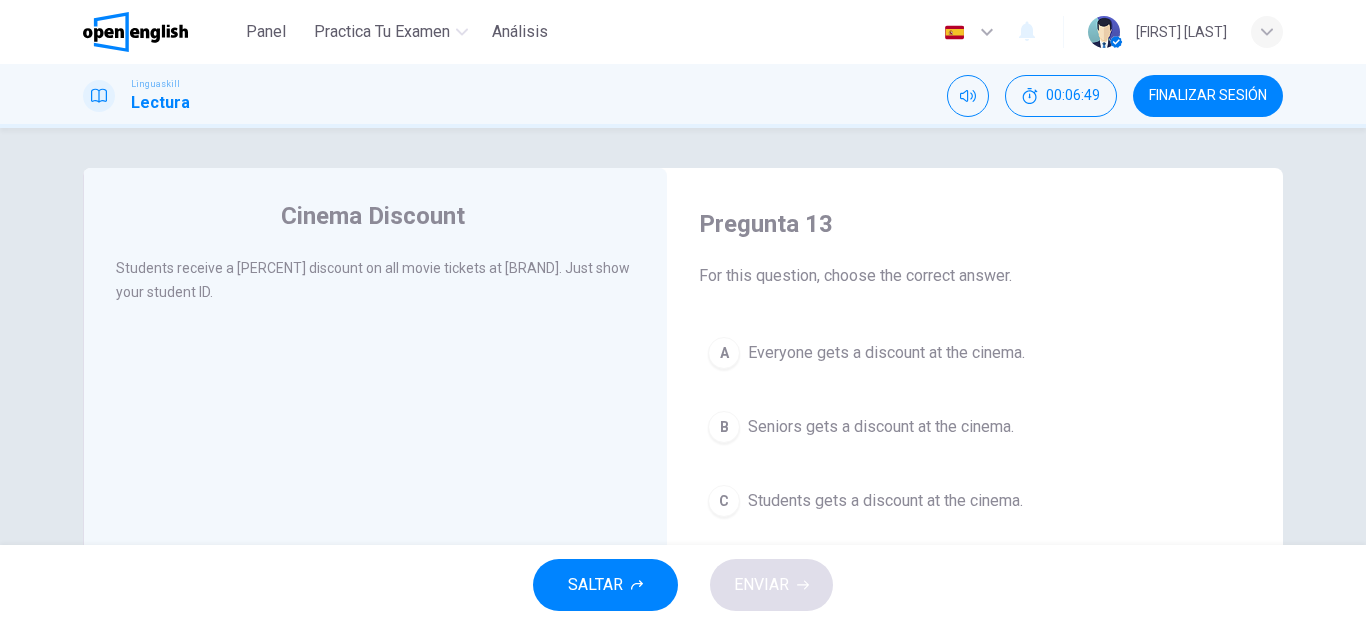 click on "C Students gets a discount at the cinema." at bounding box center (975, 501) 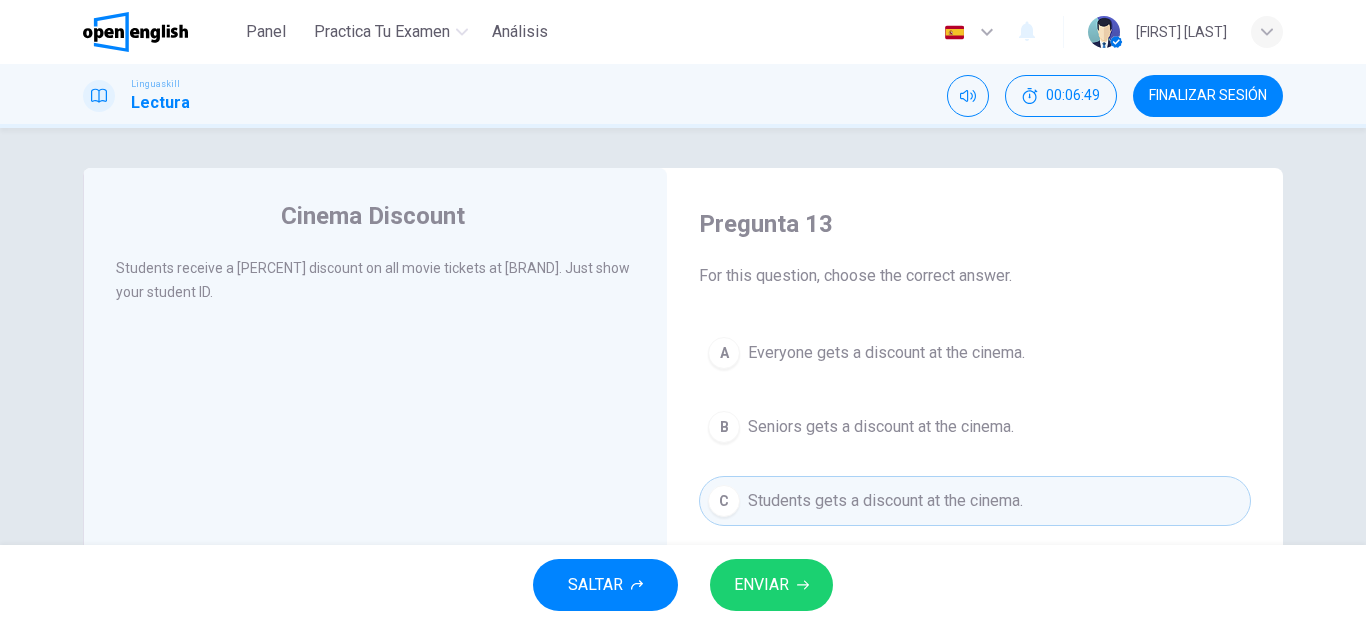 click on "ENVIAR" at bounding box center [771, 585] 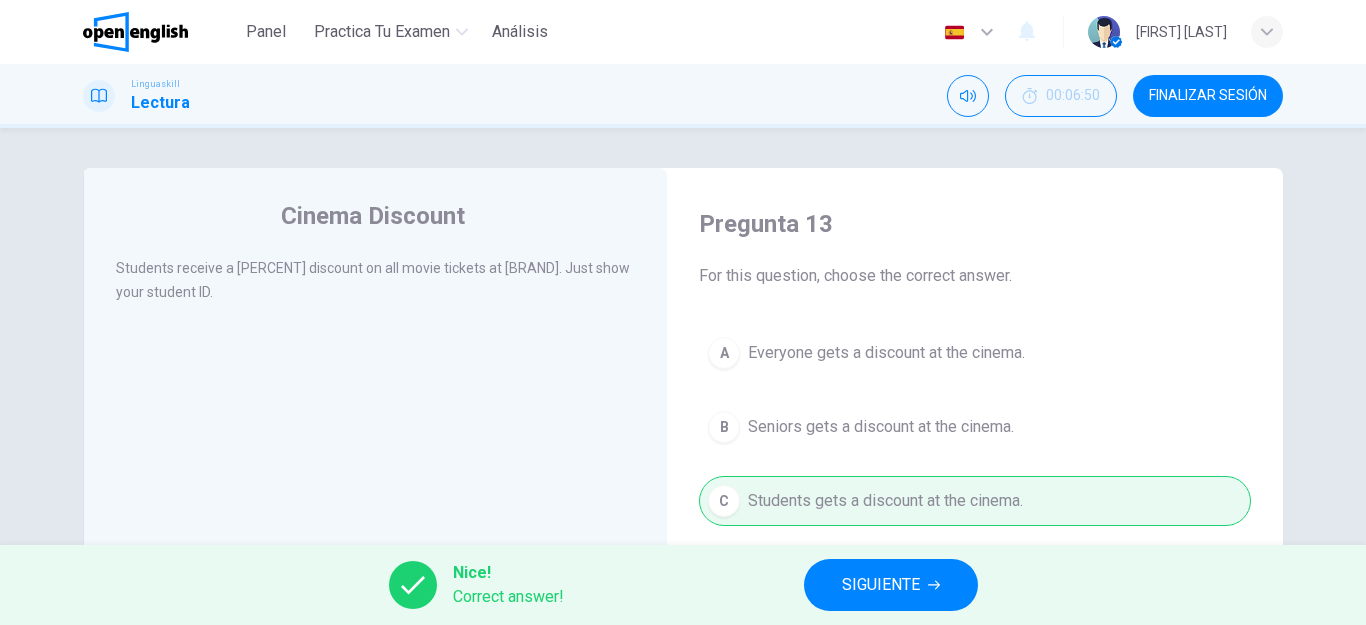 click on "SIGUIENTE" at bounding box center (881, 585) 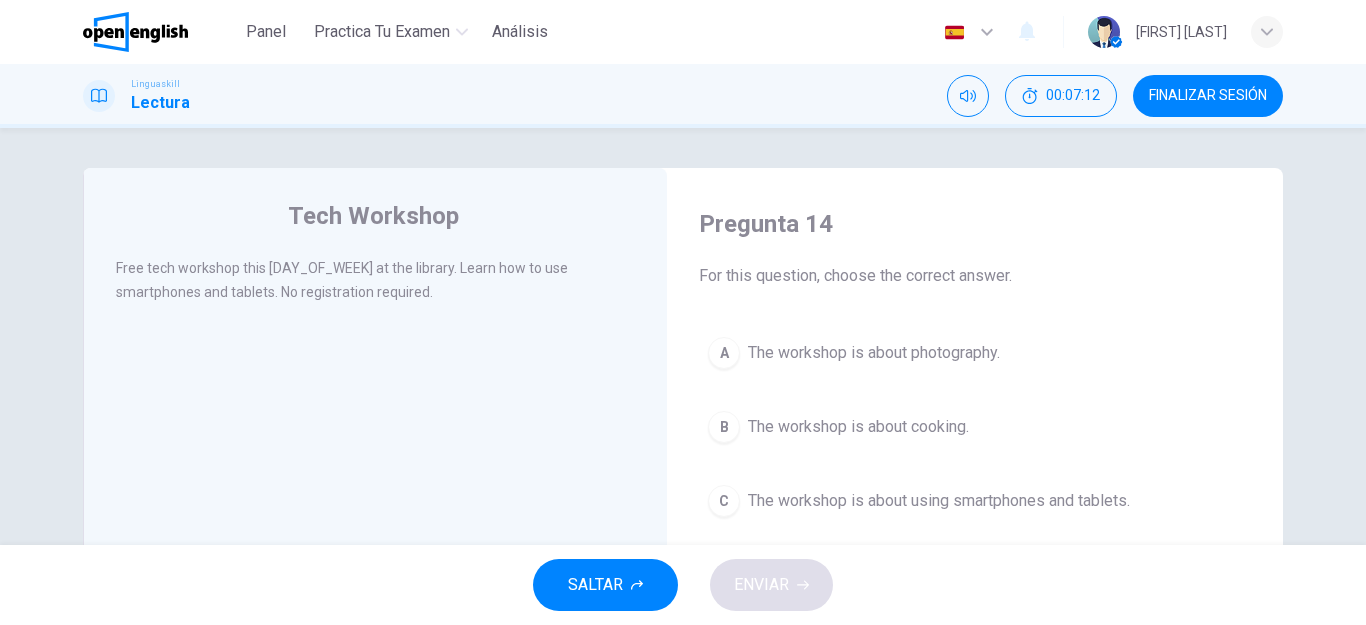 drag, startPoint x: 899, startPoint y: 501, endPoint x: 886, endPoint y: 514, distance: 18.384777 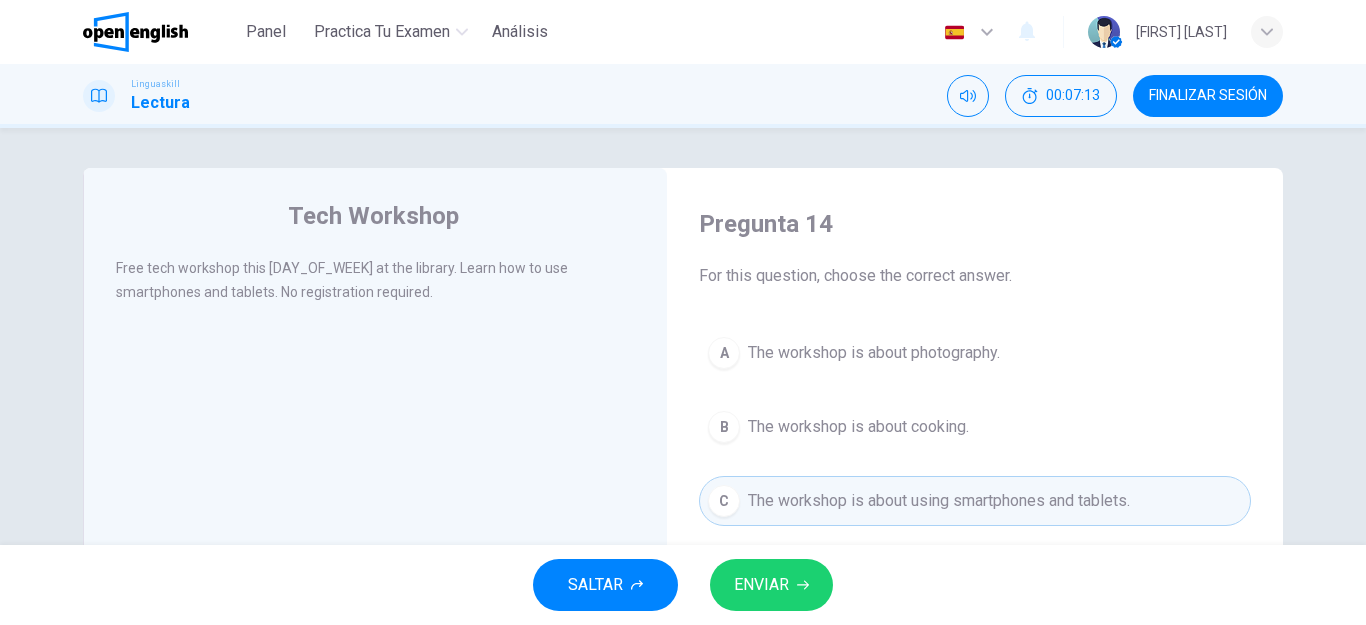click on "ENVIAR" at bounding box center [761, 585] 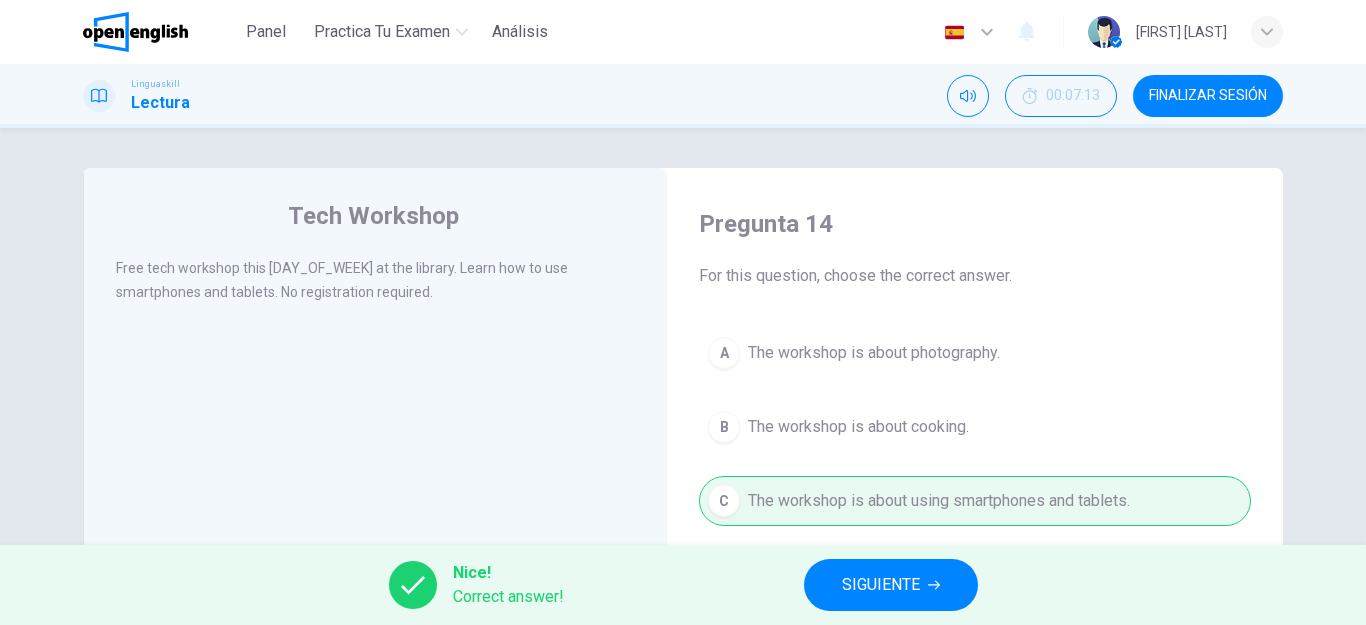 click on "SIGUIENTE" at bounding box center [881, 585] 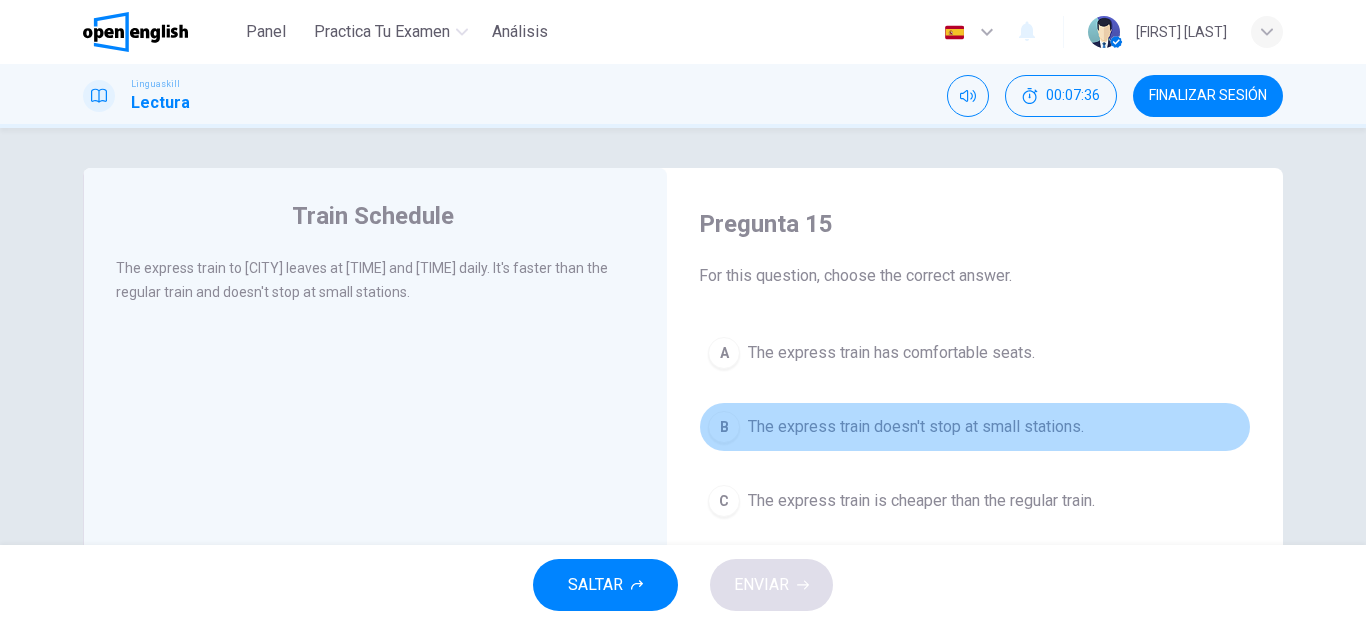 click on "The express train doesn't stop at small stations." at bounding box center (916, 427) 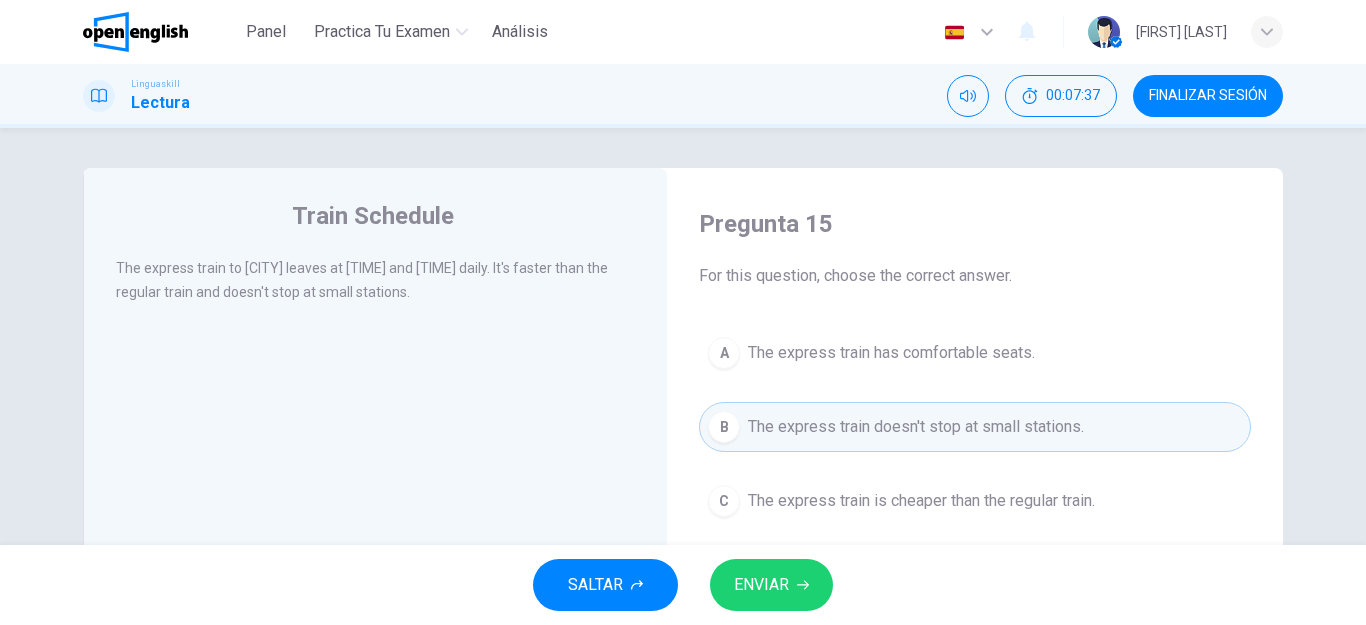 click on "ENVIAR" at bounding box center [761, 585] 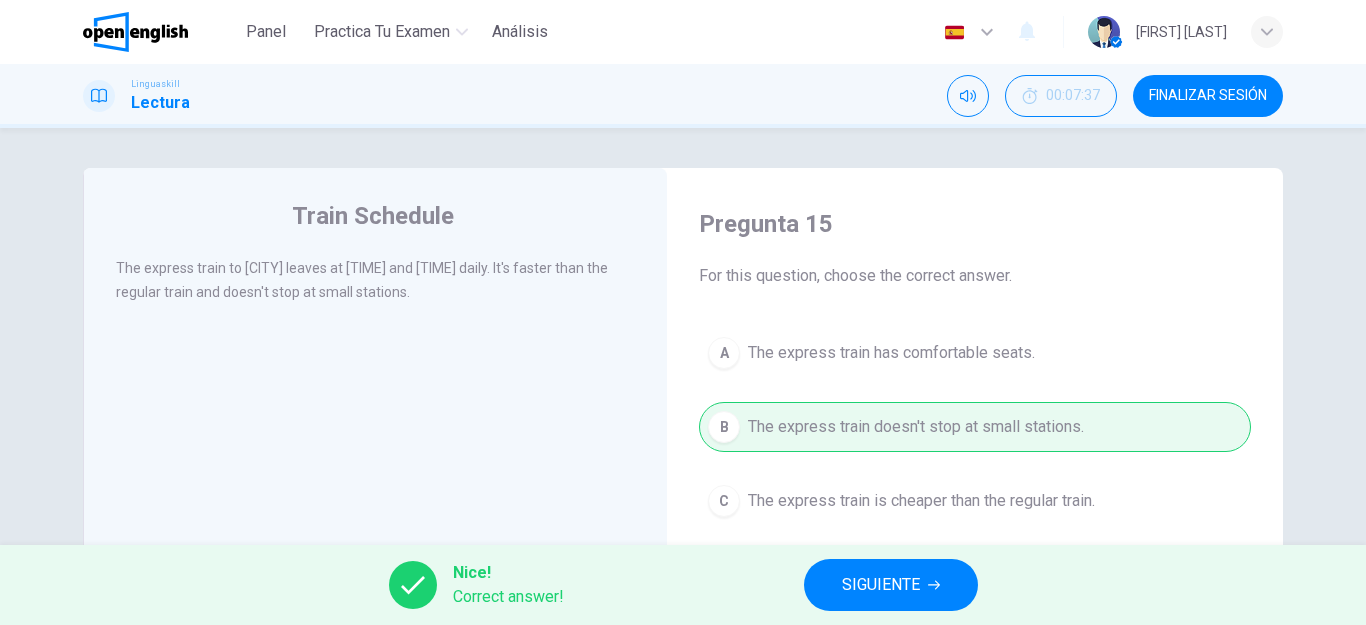 click on "SIGUIENTE" at bounding box center [891, 585] 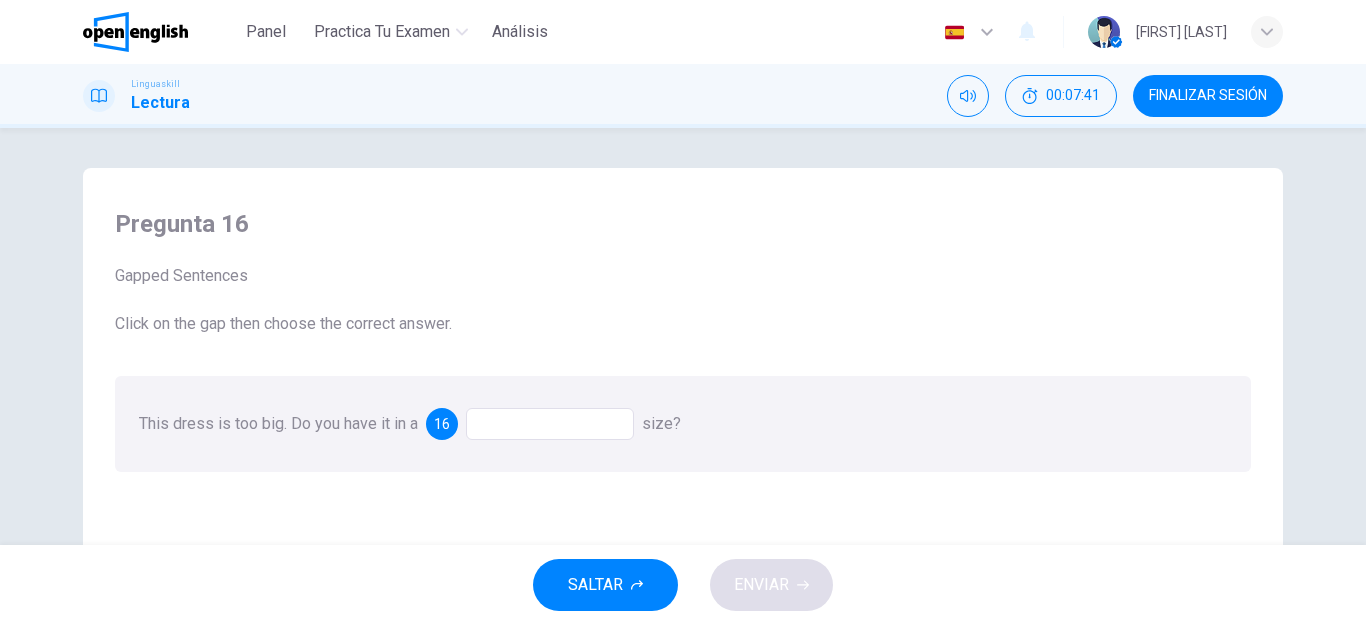 click at bounding box center [550, 424] 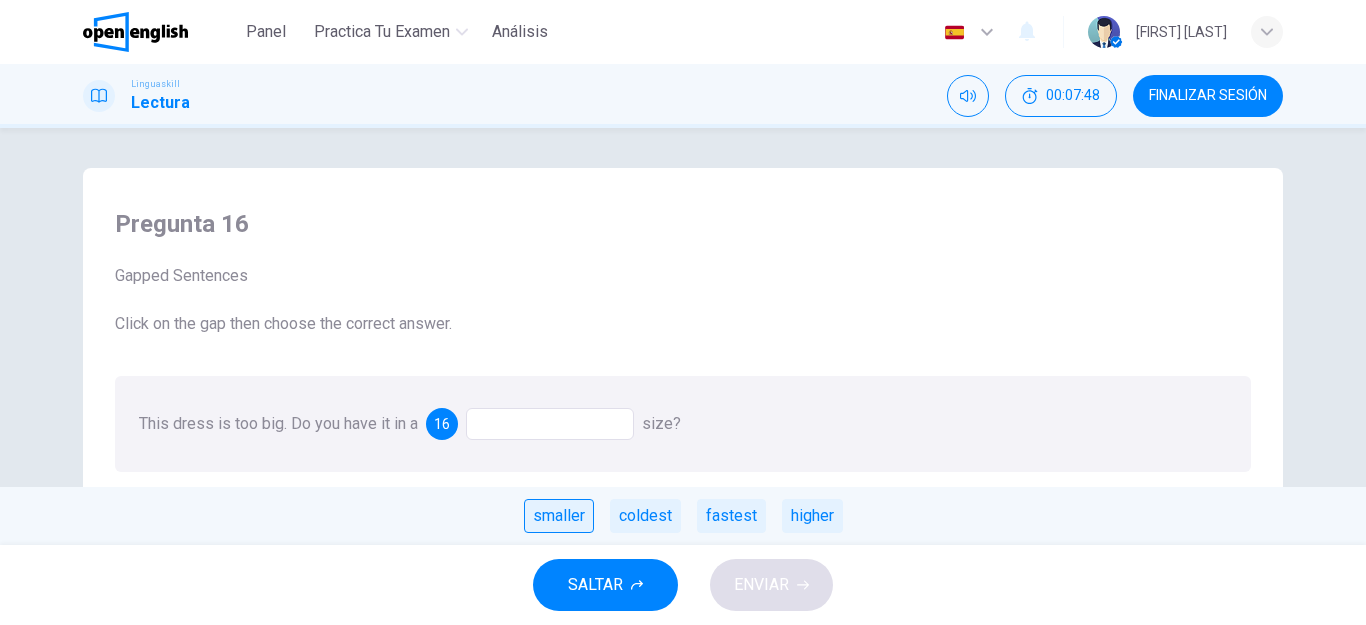 click on "smaller" at bounding box center (559, 516) 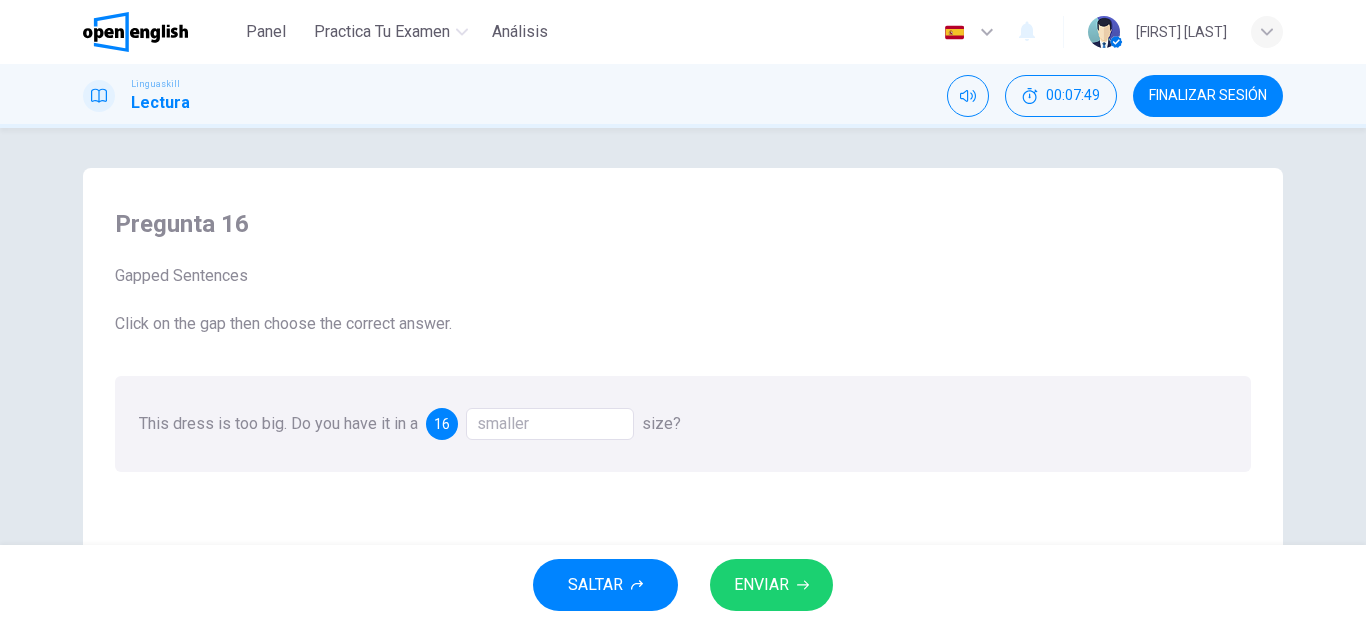 click on "SALTAR ENVIAR" at bounding box center (683, 585) 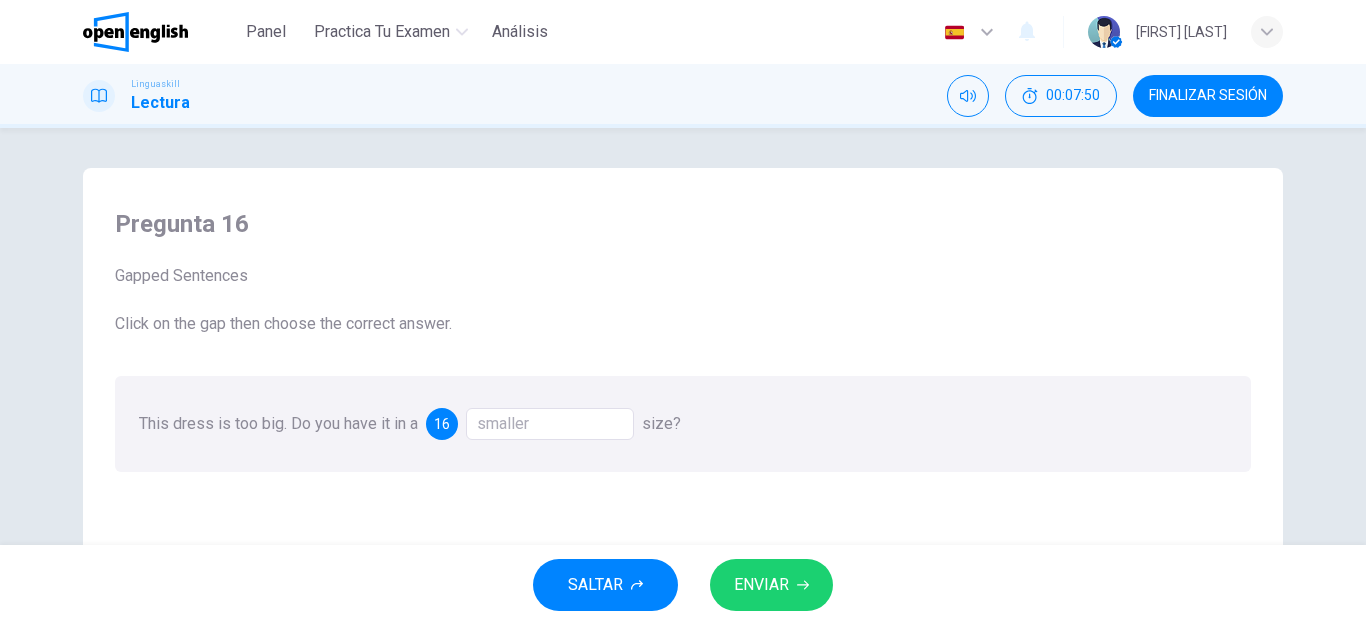 click on "ENVIAR" at bounding box center (761, 585) 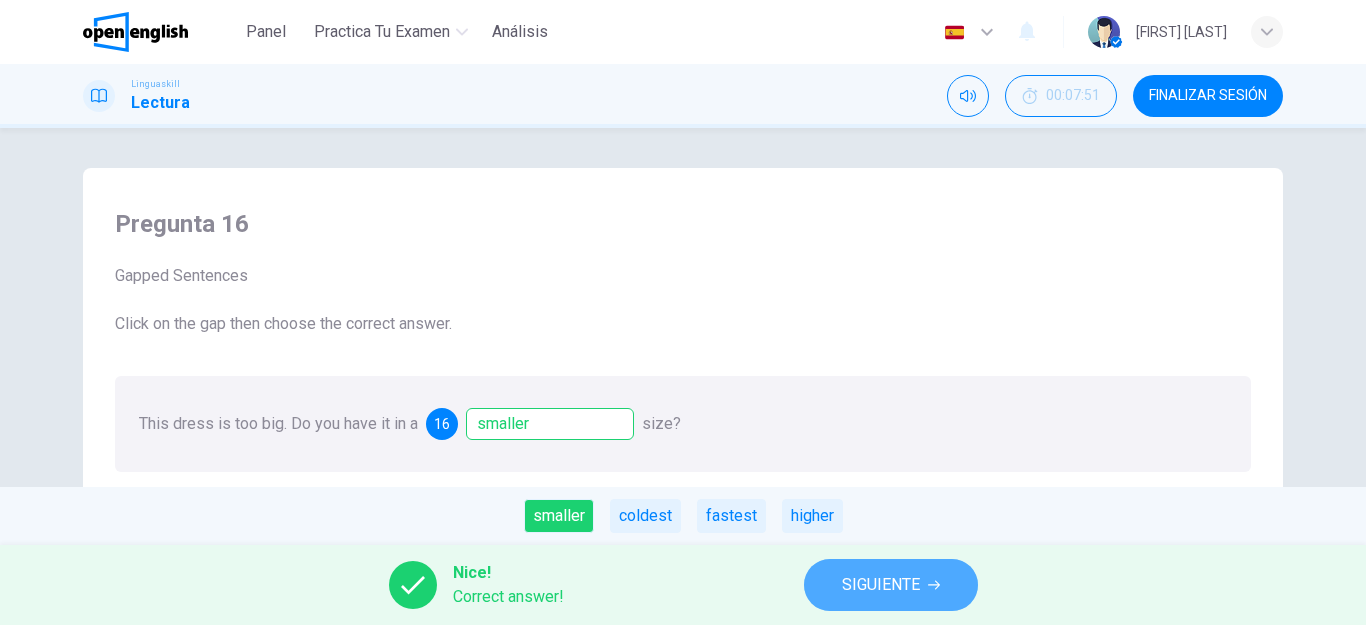 click on "SIGUIENTE" at bounding box center (881, 585) 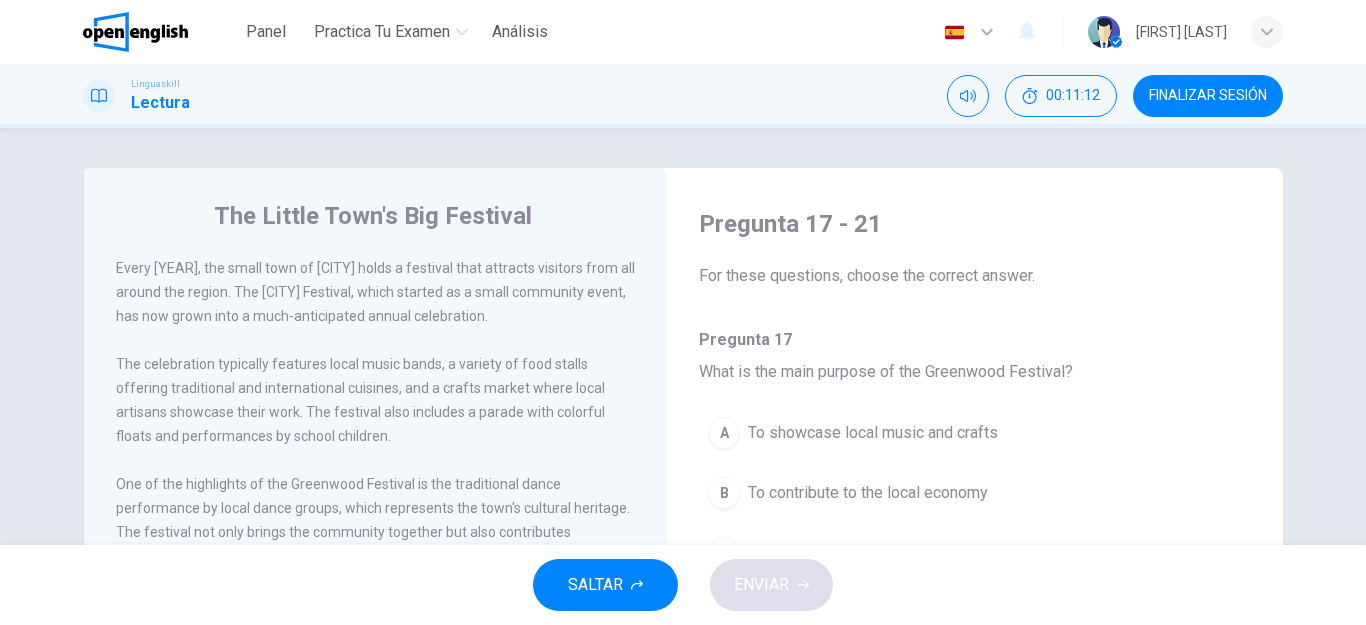 scroll, scrollTop: 114, scrollLeft: 0, axis: vertical 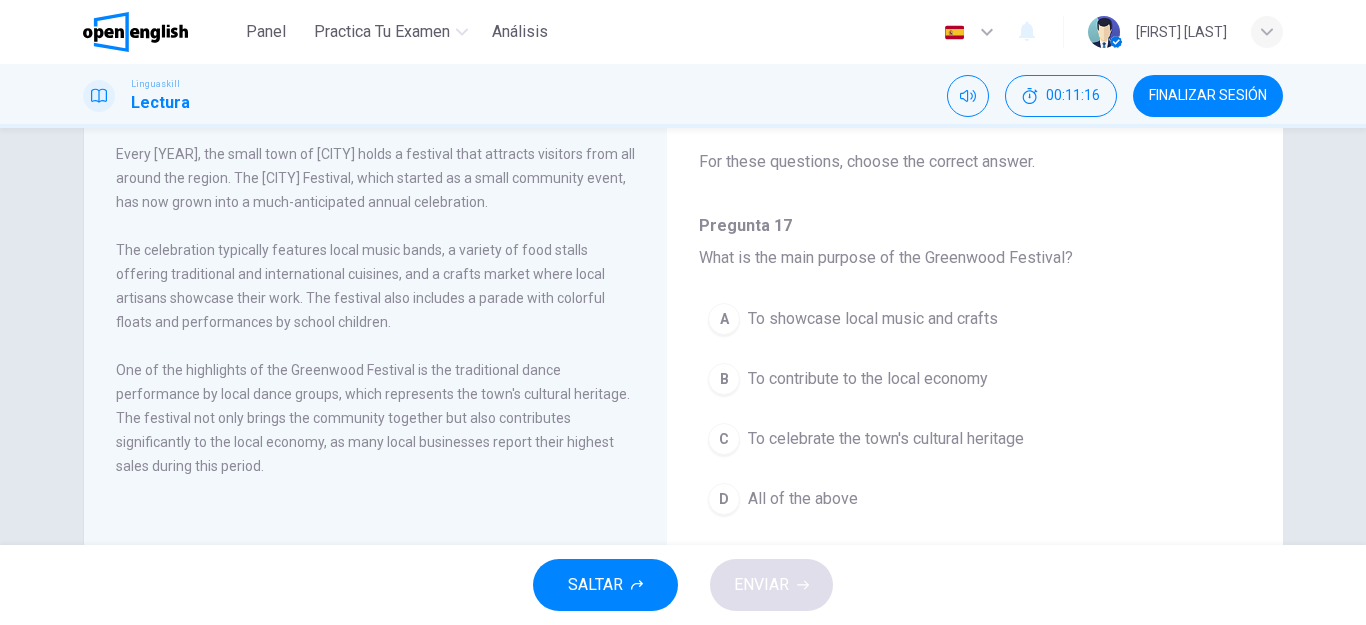 click on "All of the above" at bounding box center (803, 499) 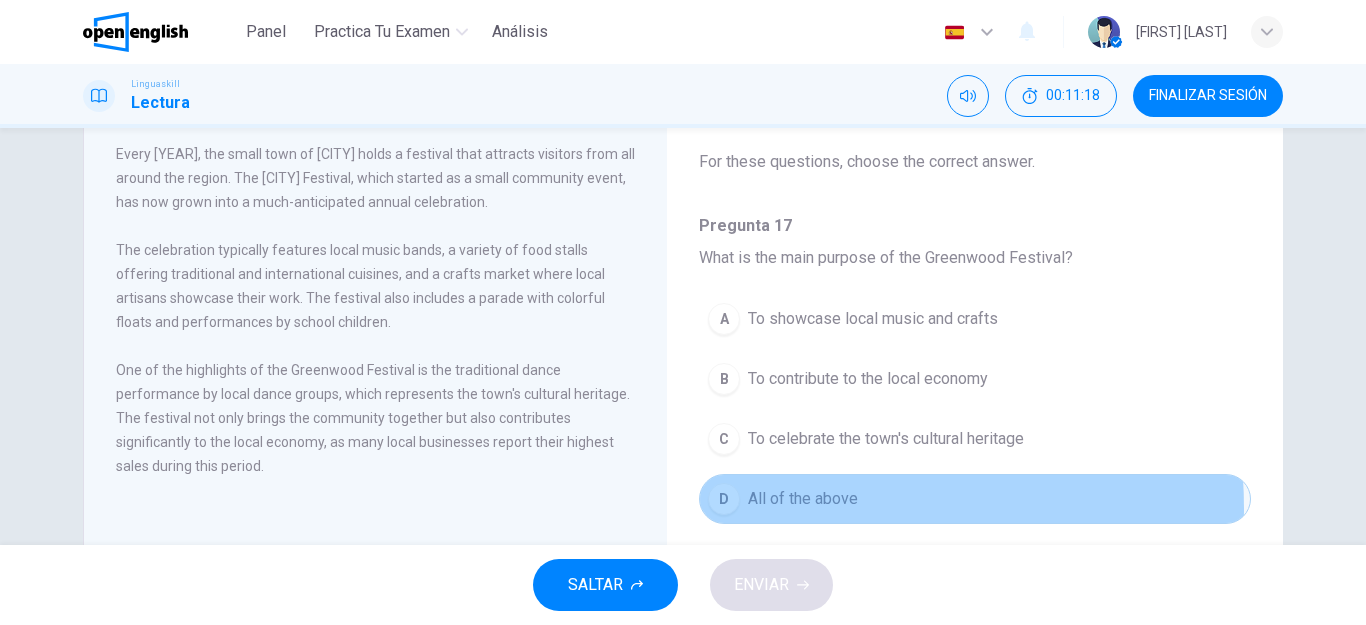 click on "All of the above" at bounding box center (803, 499) 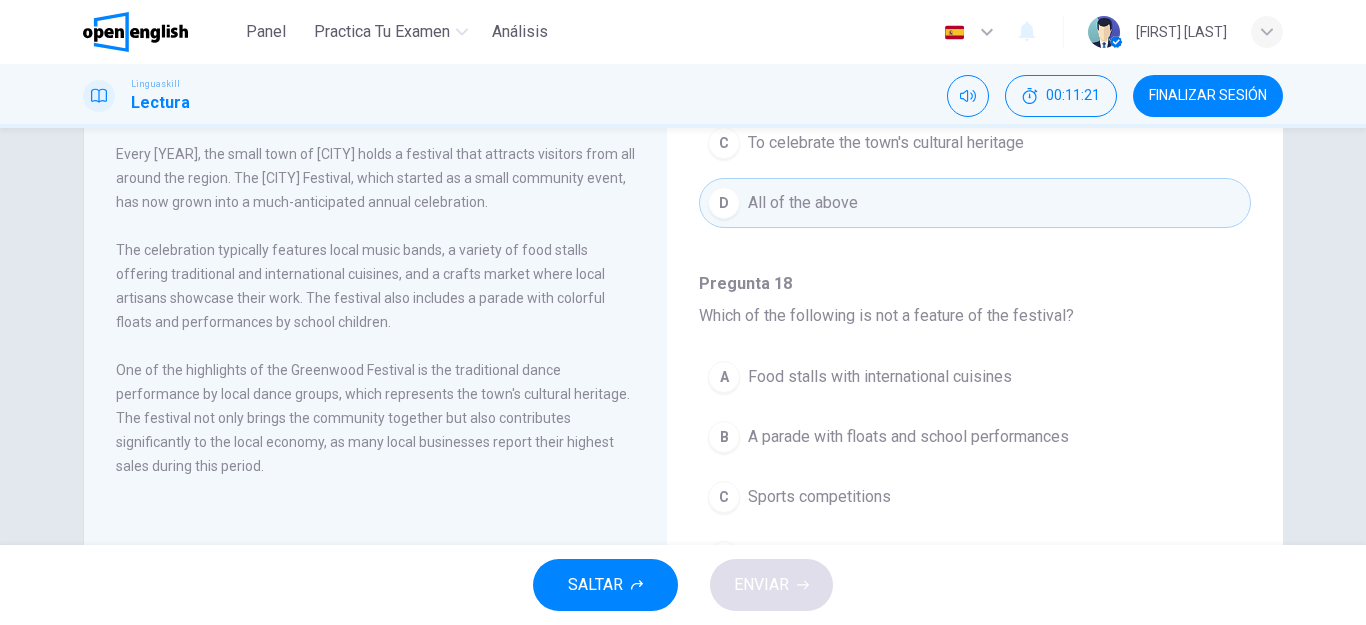 scroll, scrollTop: 342, scrollLeft: 0, axis: vertical 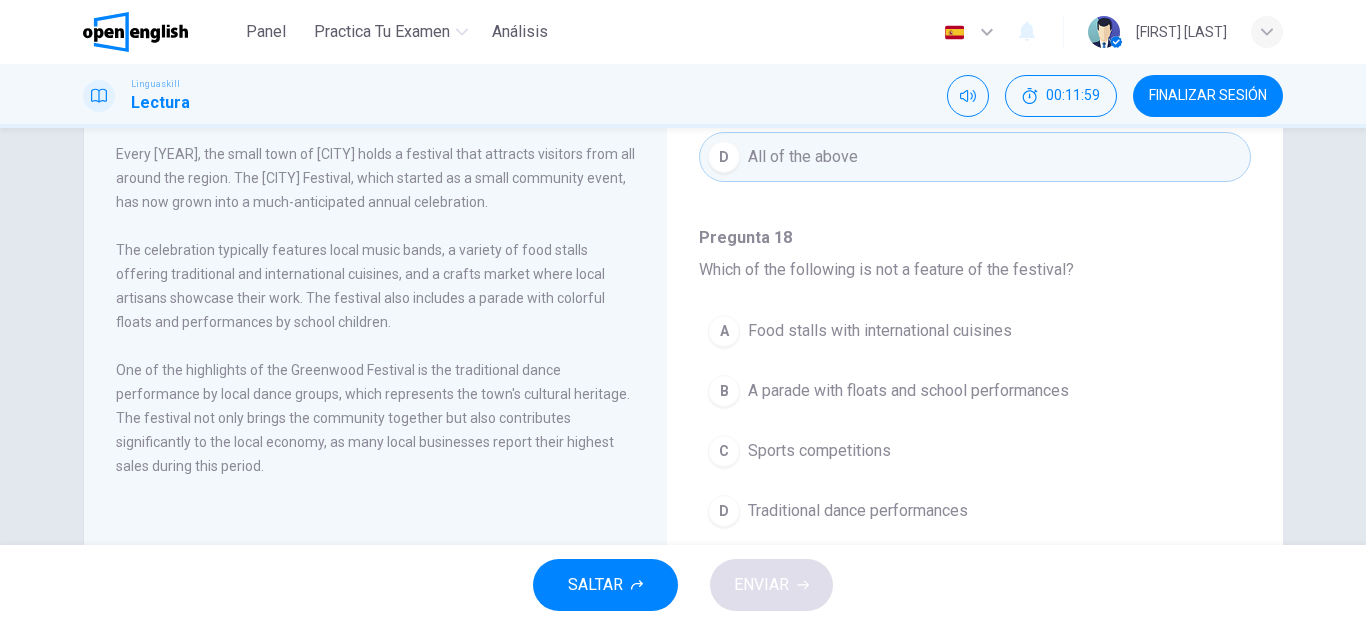 click on "C Sports competitions" at bounding box center (975, 451) 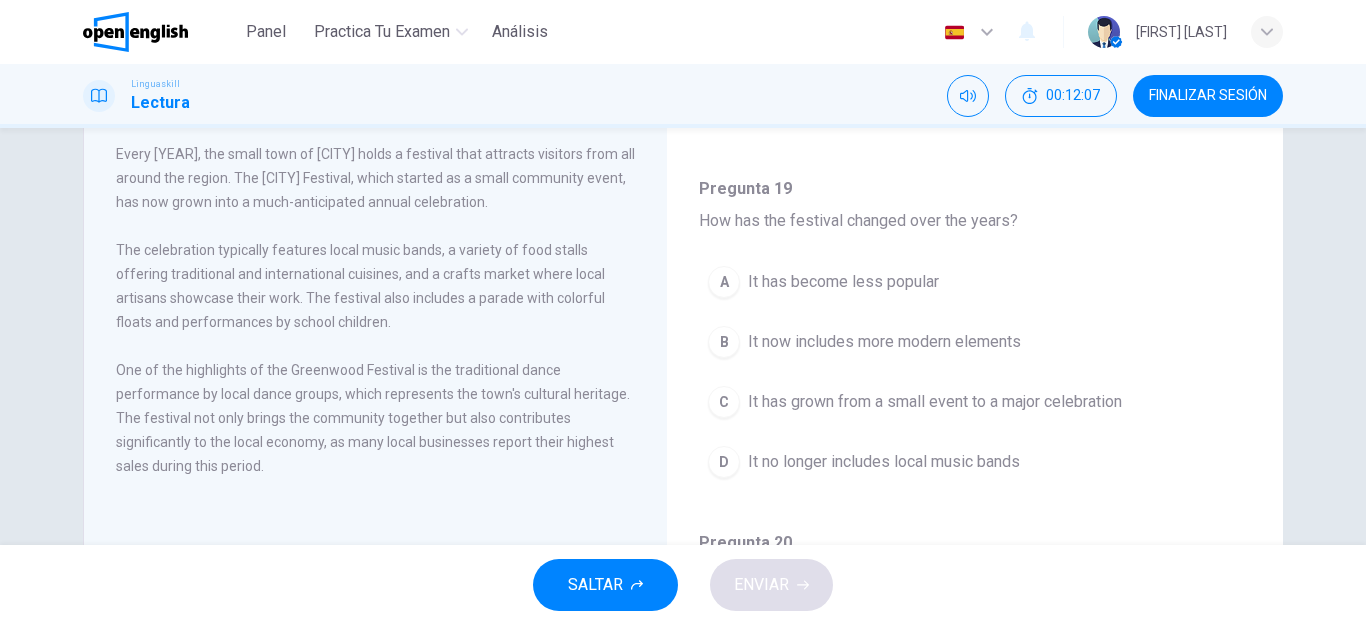 scroll, scrollTop: 798, scrollLeft: 0, axis: vertical 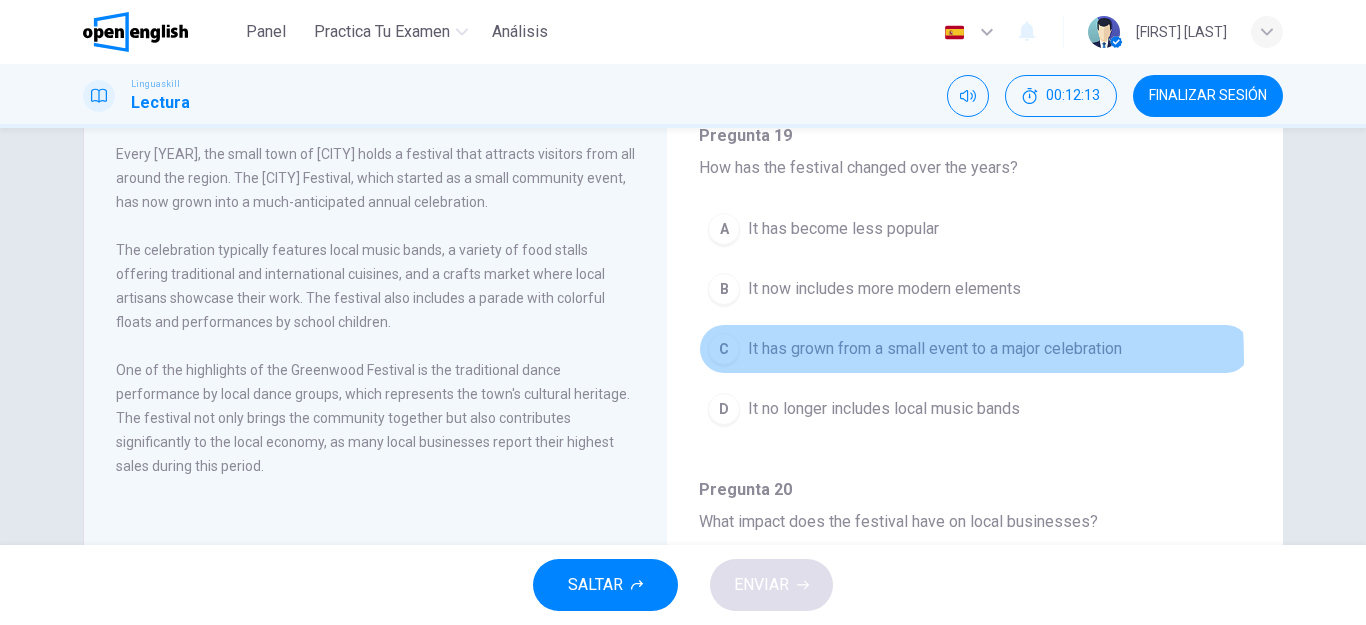 click on "It has grown from a small event to a major celebration" at bounding box center (935, 349) 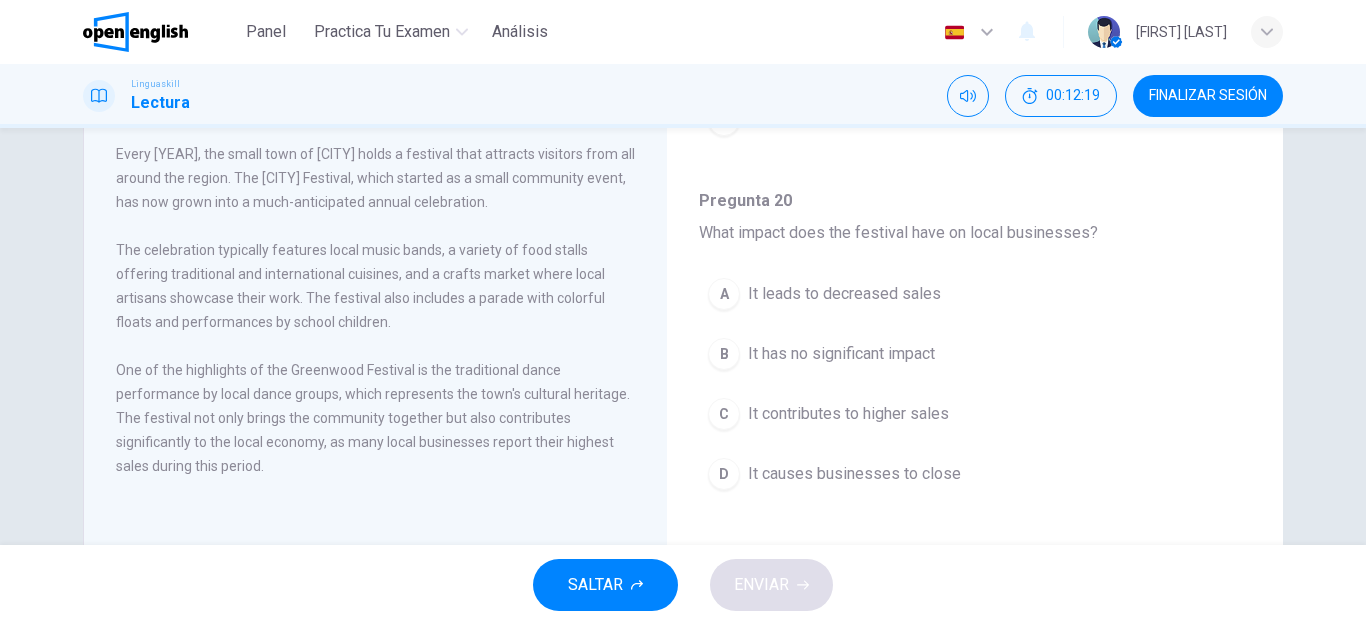 scroll, scrollTop: 1140, scrollLeft: 0, axis: vertical 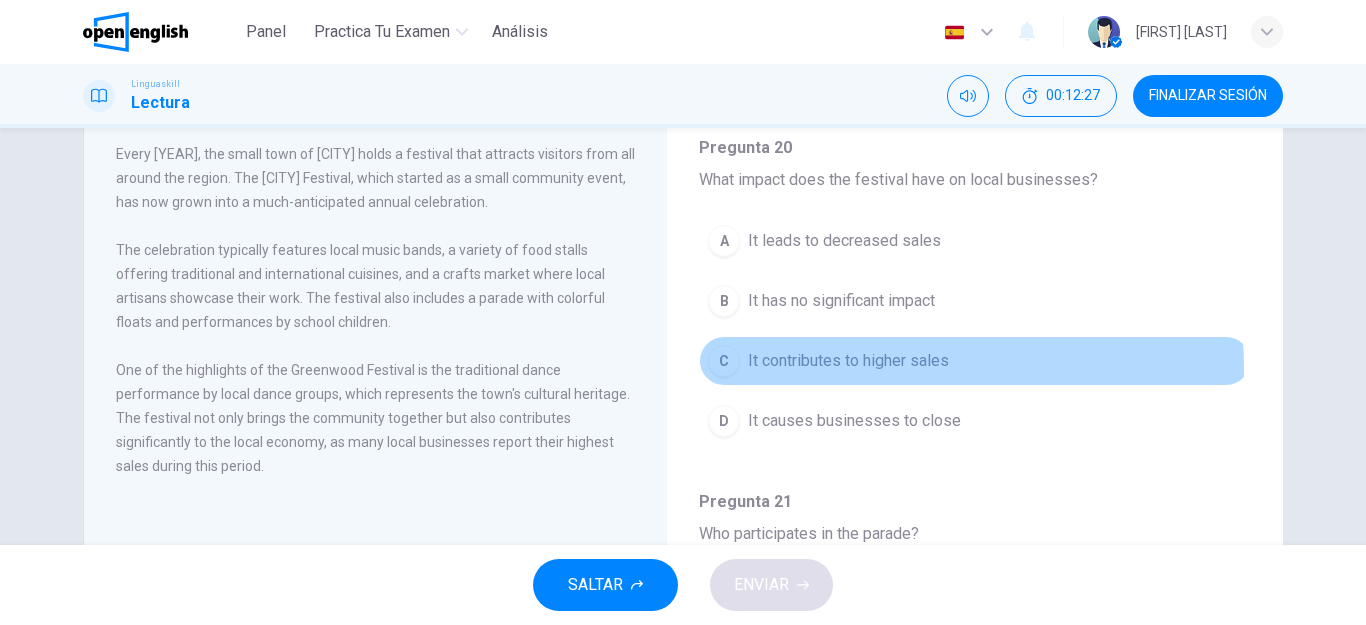 click on "It contributes to higher sales" at bounding box center [848, 361] 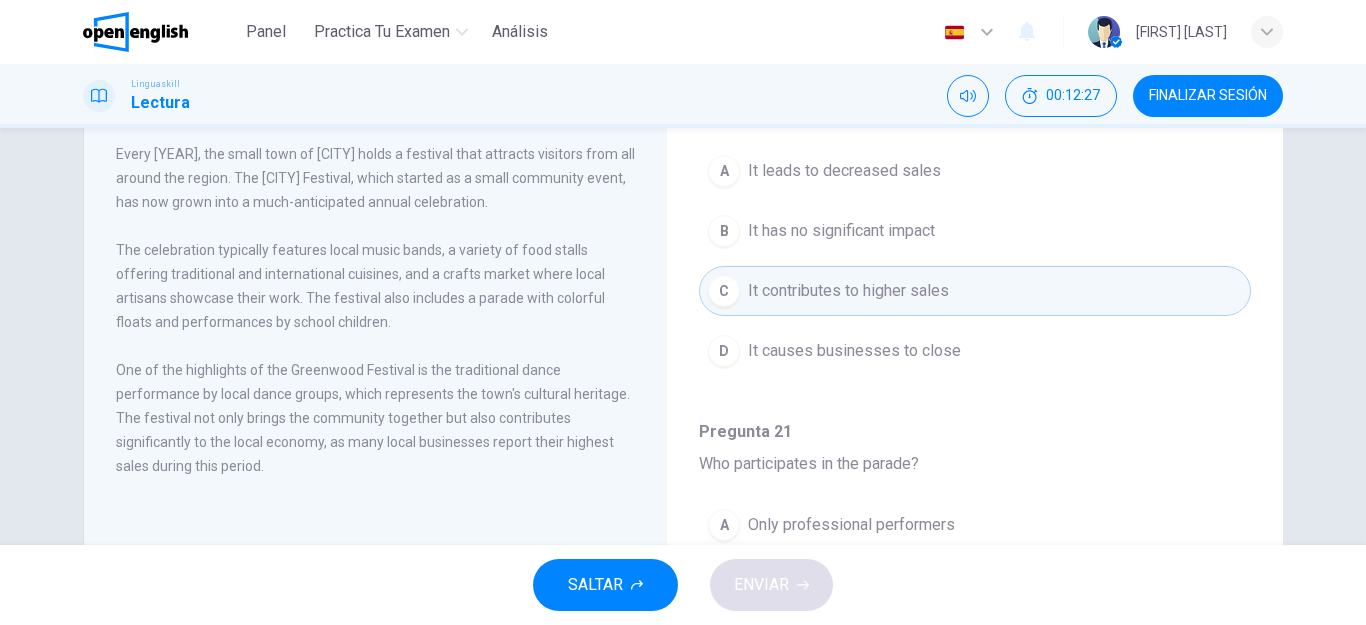 scroll, scrollTop: 1251, scrollLeft: 0, axis: vertical 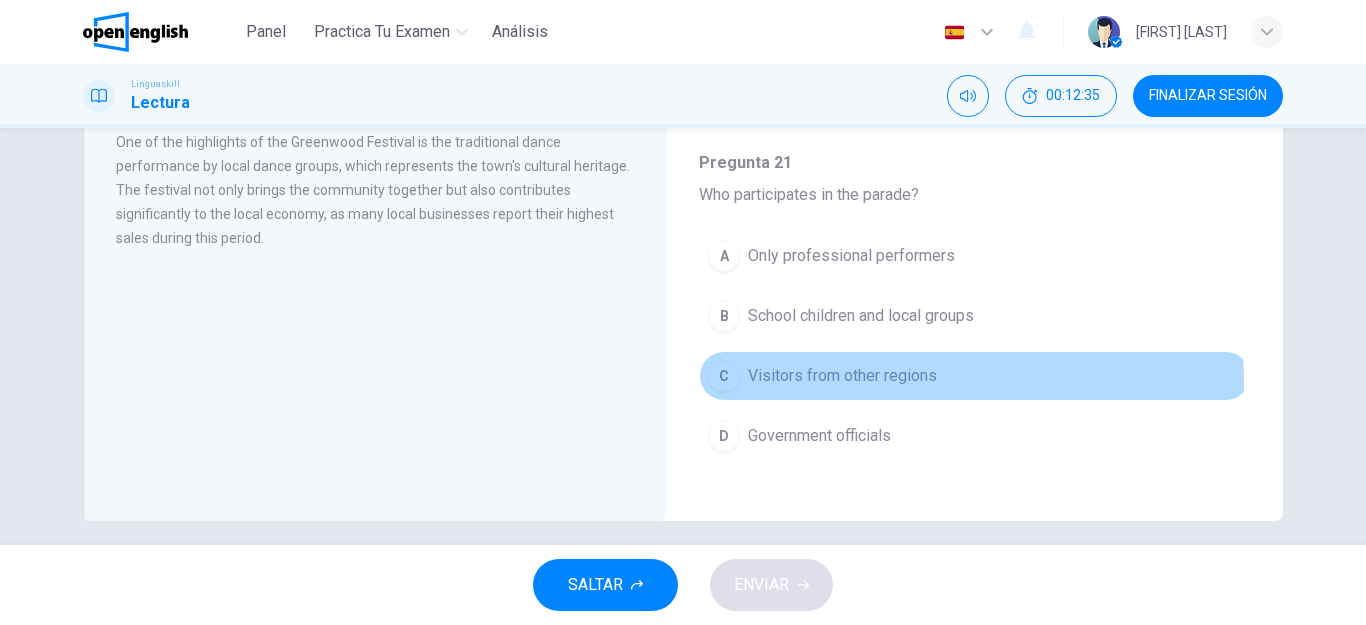 click on "Visitors from other regions" at bounding box center [842, 376] 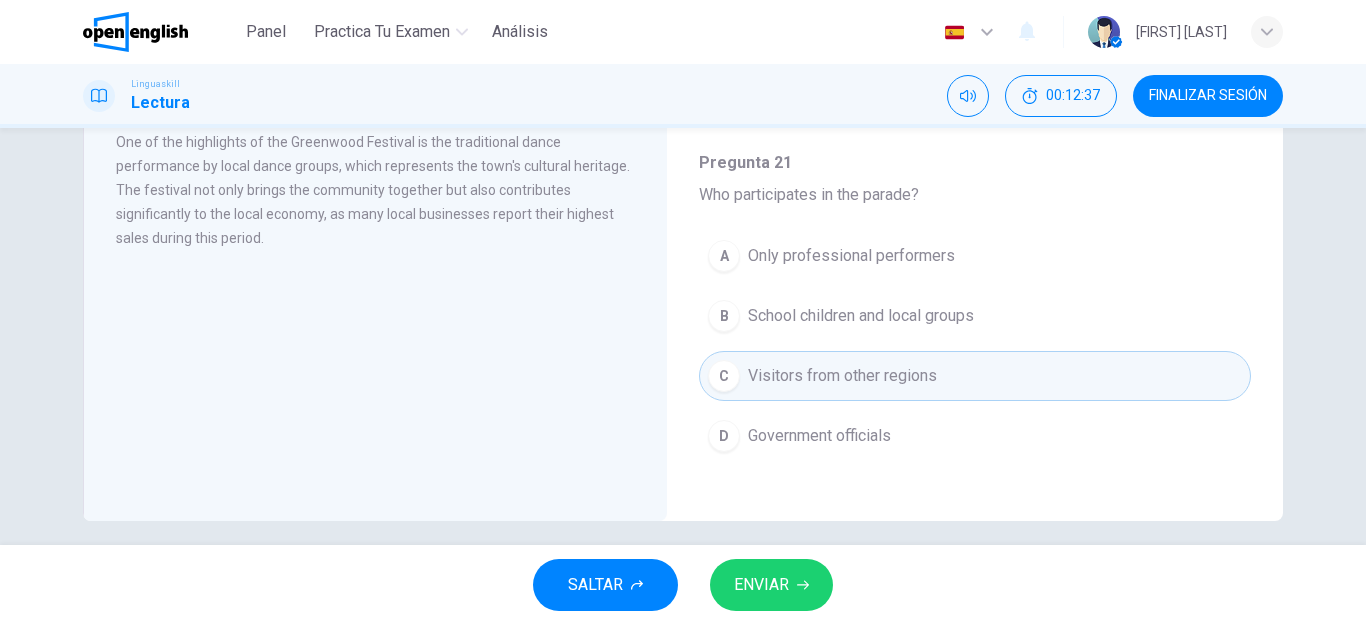 click on "ENVIAR" at bounding box center (761, 585) 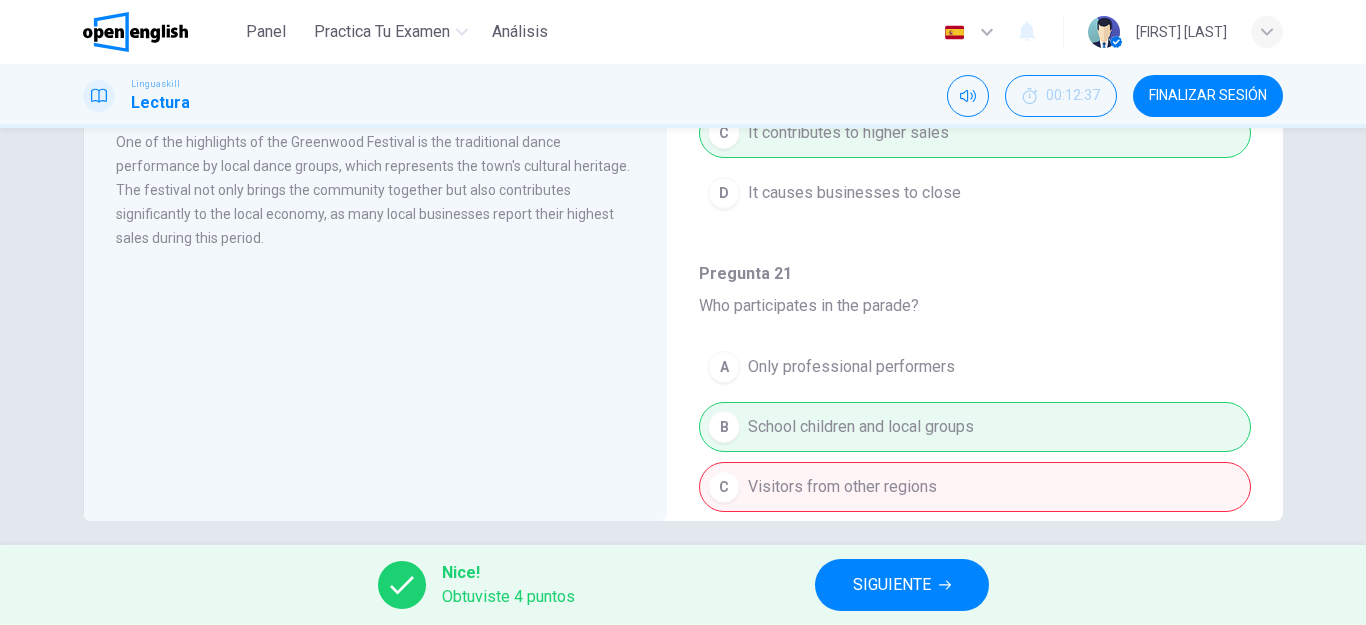 scroll, scrollTop: 1251, scrollLeft: 0, axis: vertical 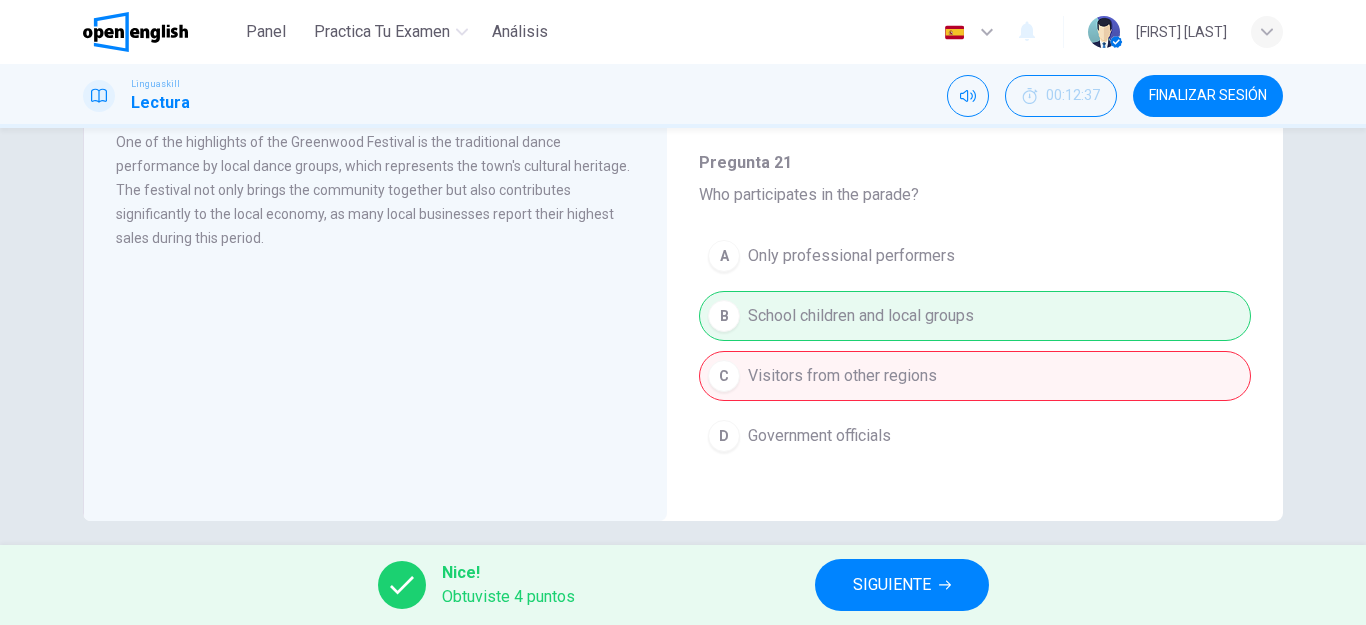 click on "SIGUIENTE" at bounding box center (892, 585) 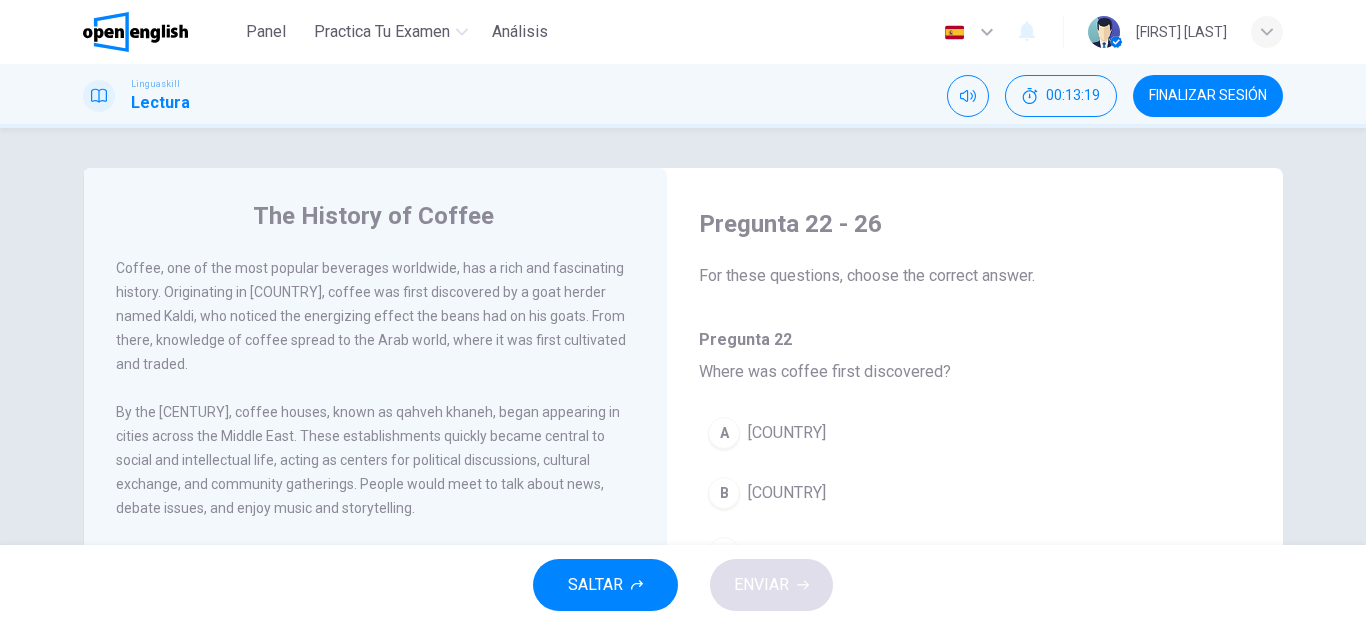 click on "By the [CENTURY], coffee houses, known as qahveh khaneh, began appearing in cities across the Middle East. These establishments quickly became central to social and intellectual life, acting as centers for political discussions, cultural exchange, and community gatherings. People would meet to talk about news, debate issues, and enjoy music and storytelling." at bounding box center [368, 460] 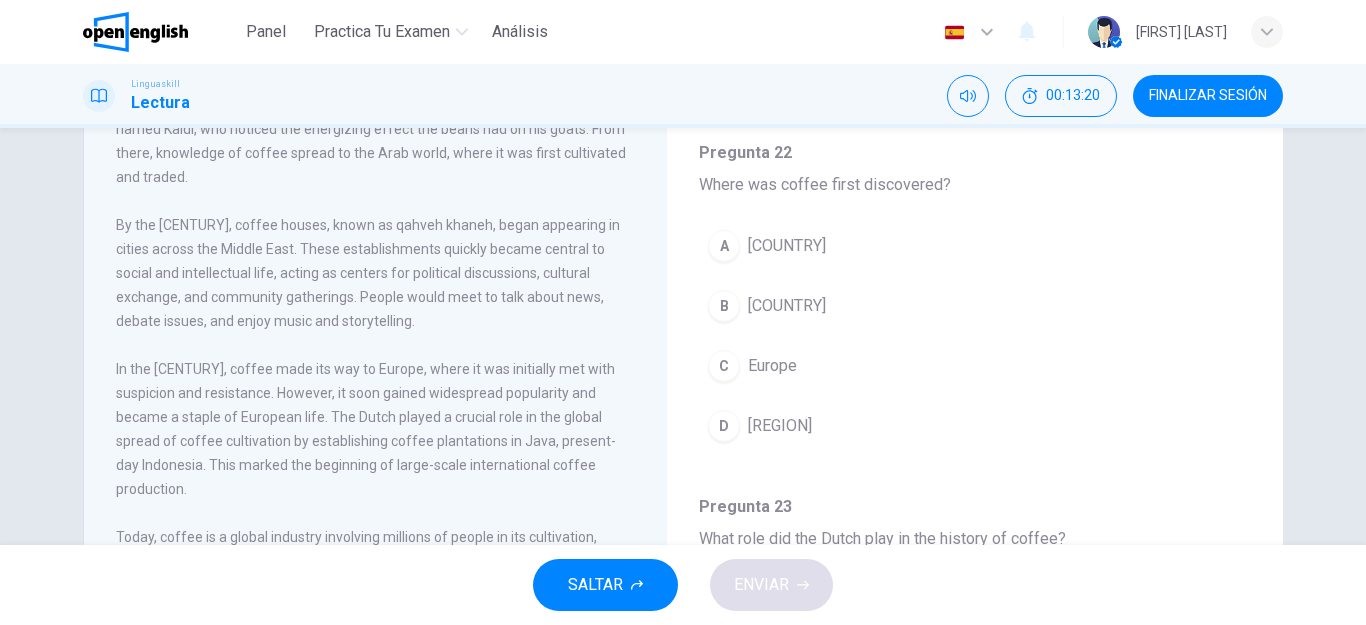 scroll, scrollTop: 228, scrollLeft: 0, axis: vertical 